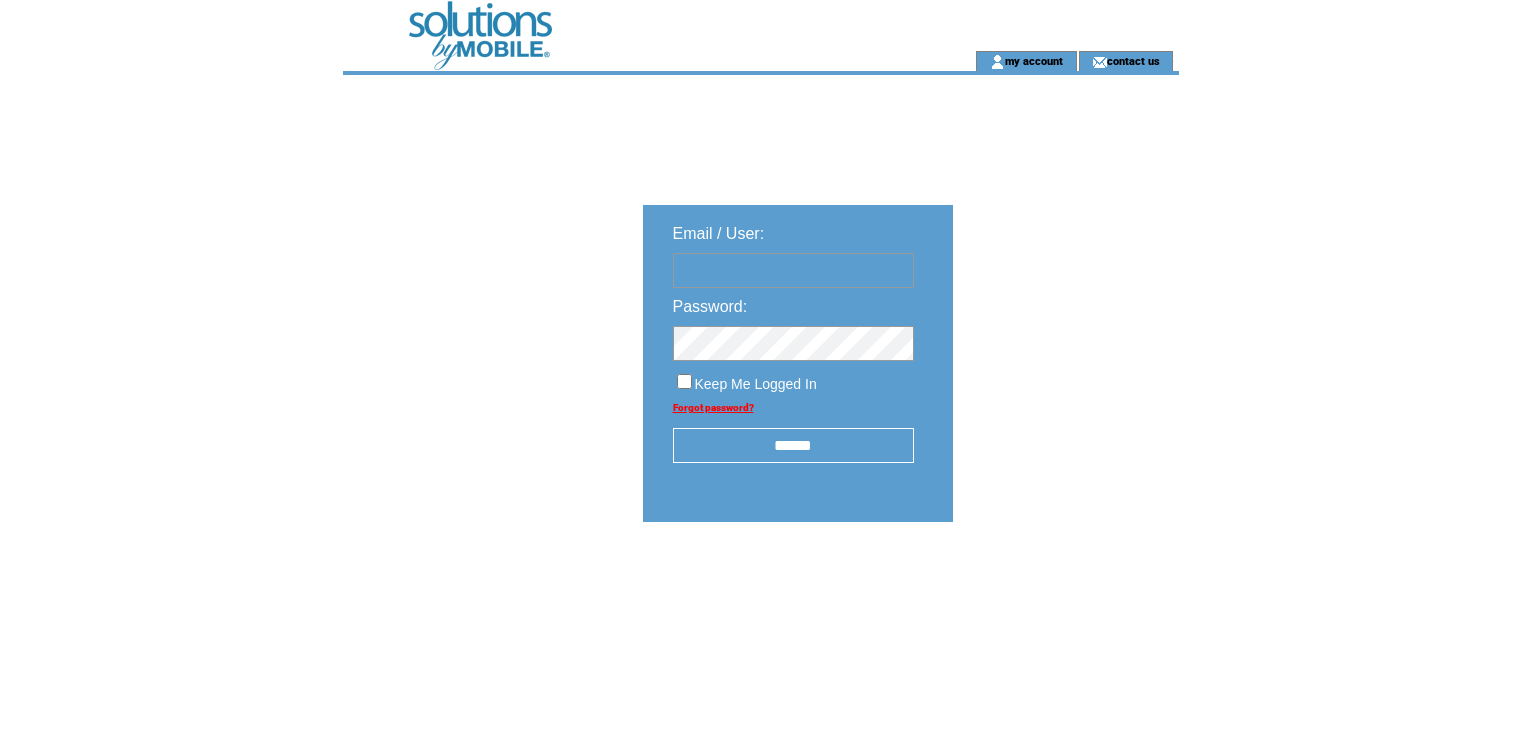 scroll, scrollTop: 0, scrollLeft: 0, axis: both 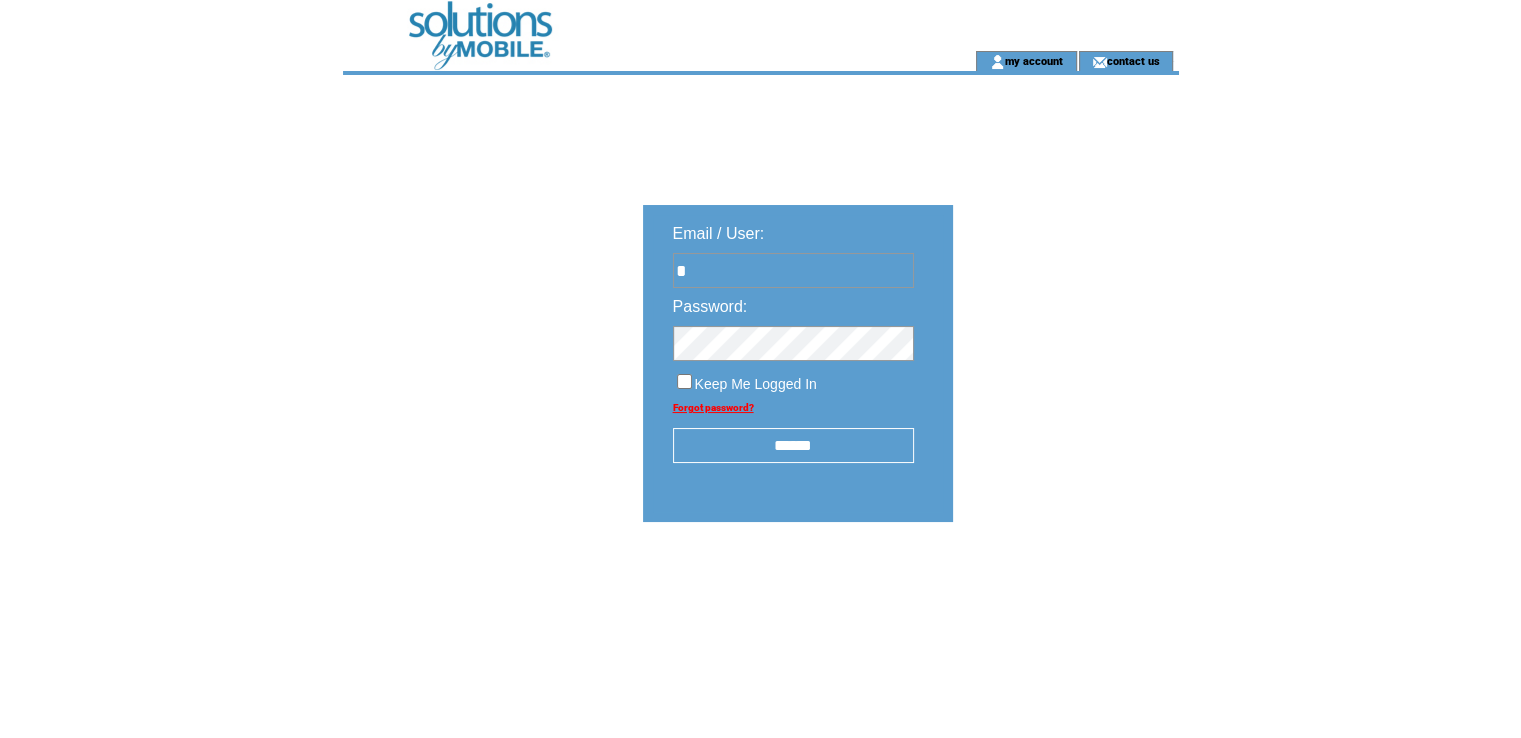 type on "**********" 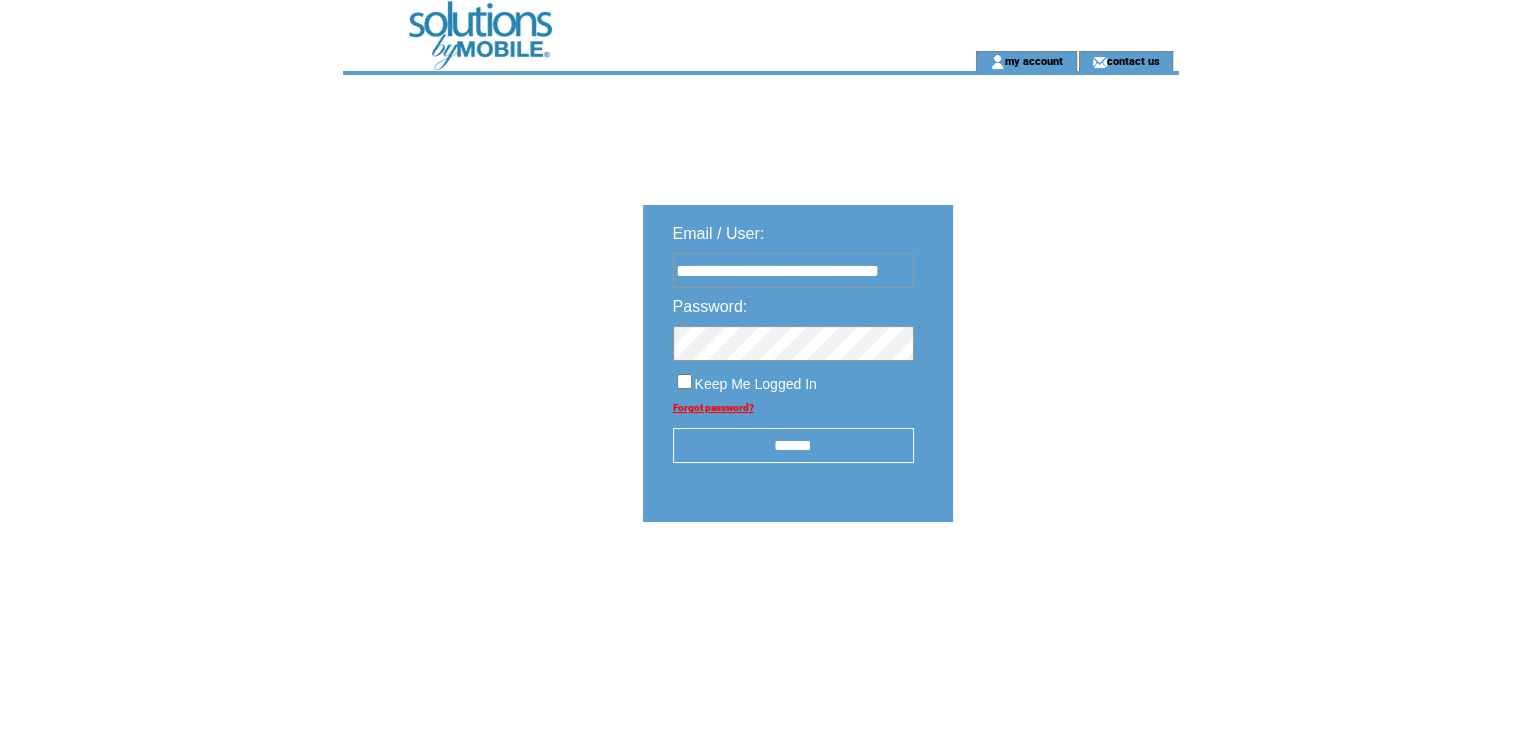 click on "******" at bounding box center [793, 445] 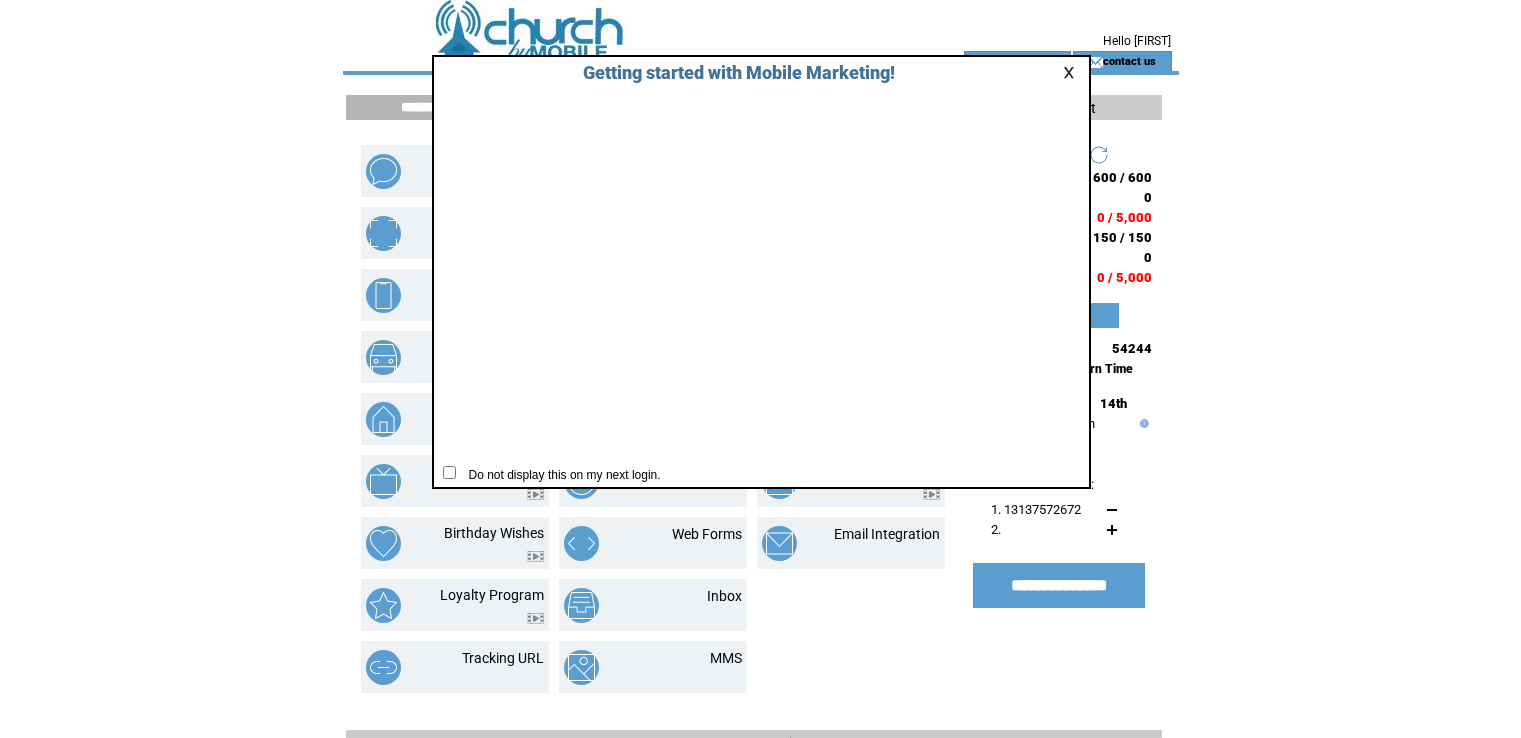 scroll, scrollTop: 0, scrollLeft: 0, axis: both 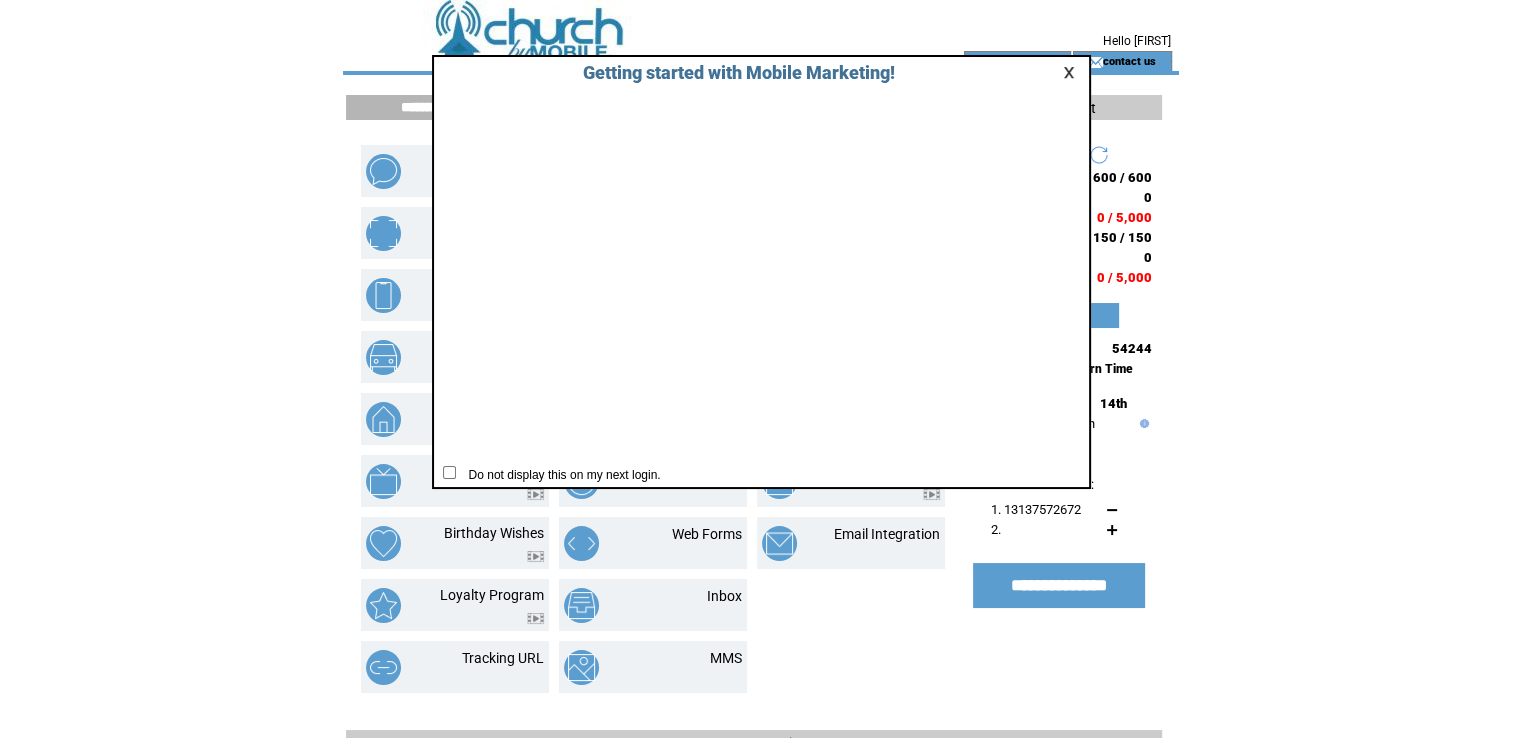 click at bounding box center [1072, 72] 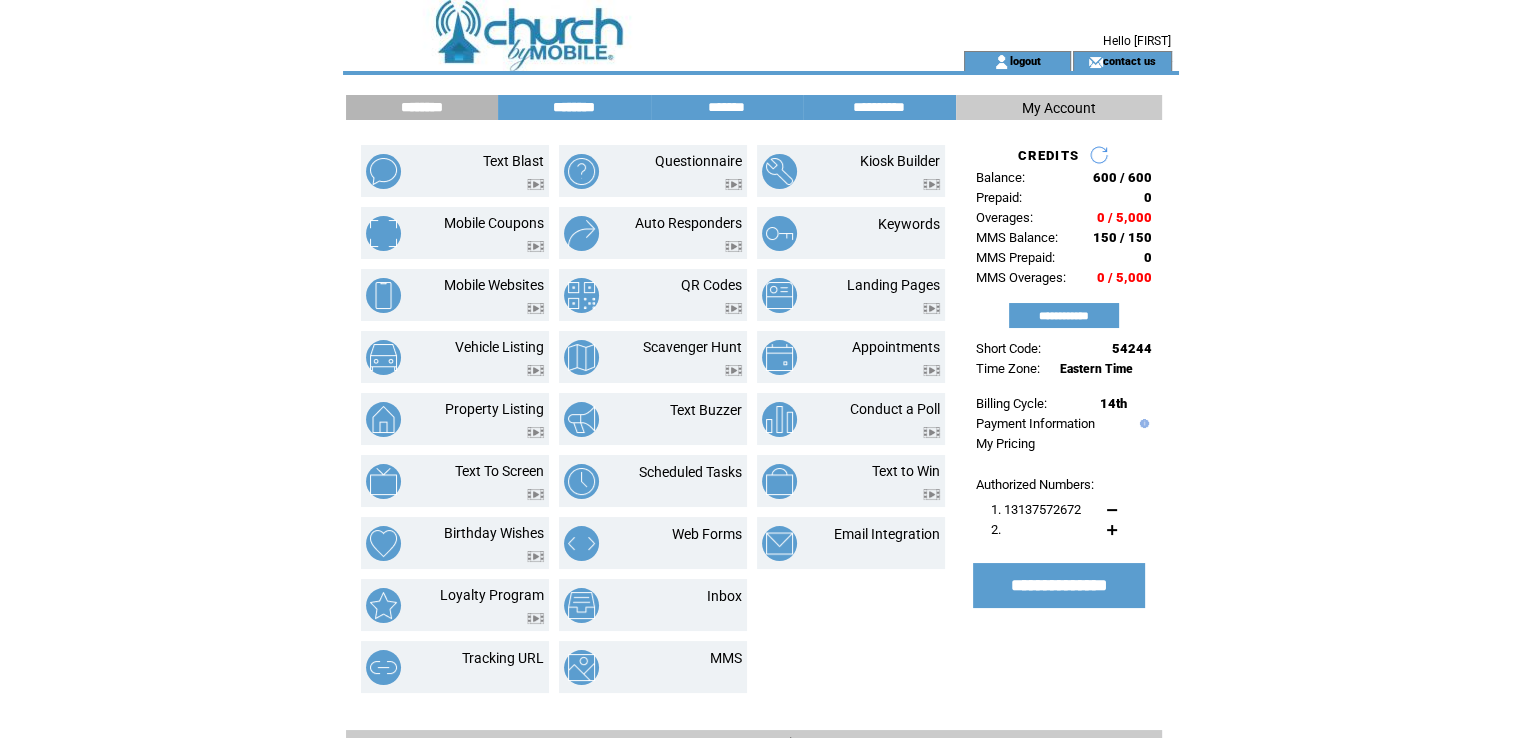 click on "********" at bounding box center (574, 107) 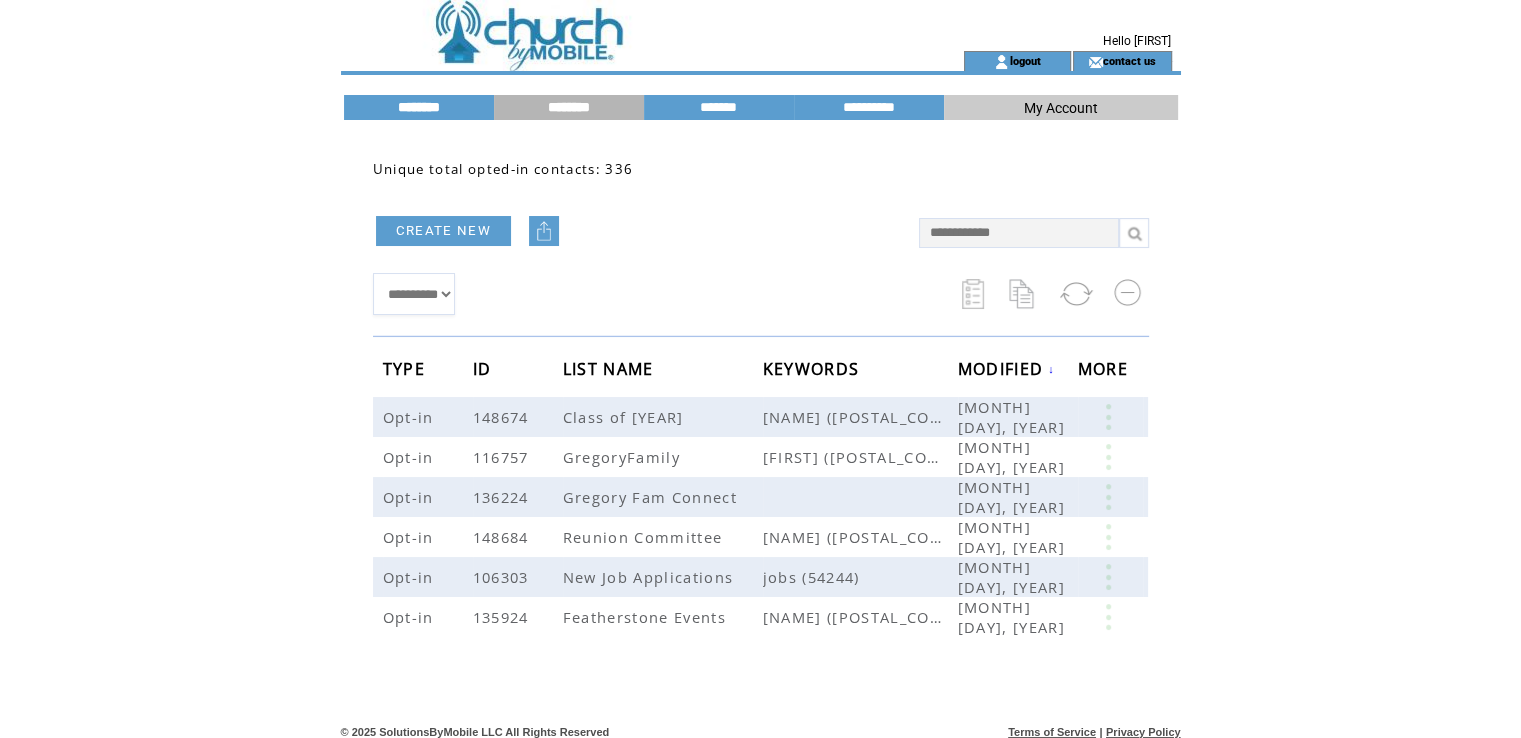 click on "********" at bounding box center [419, 107] 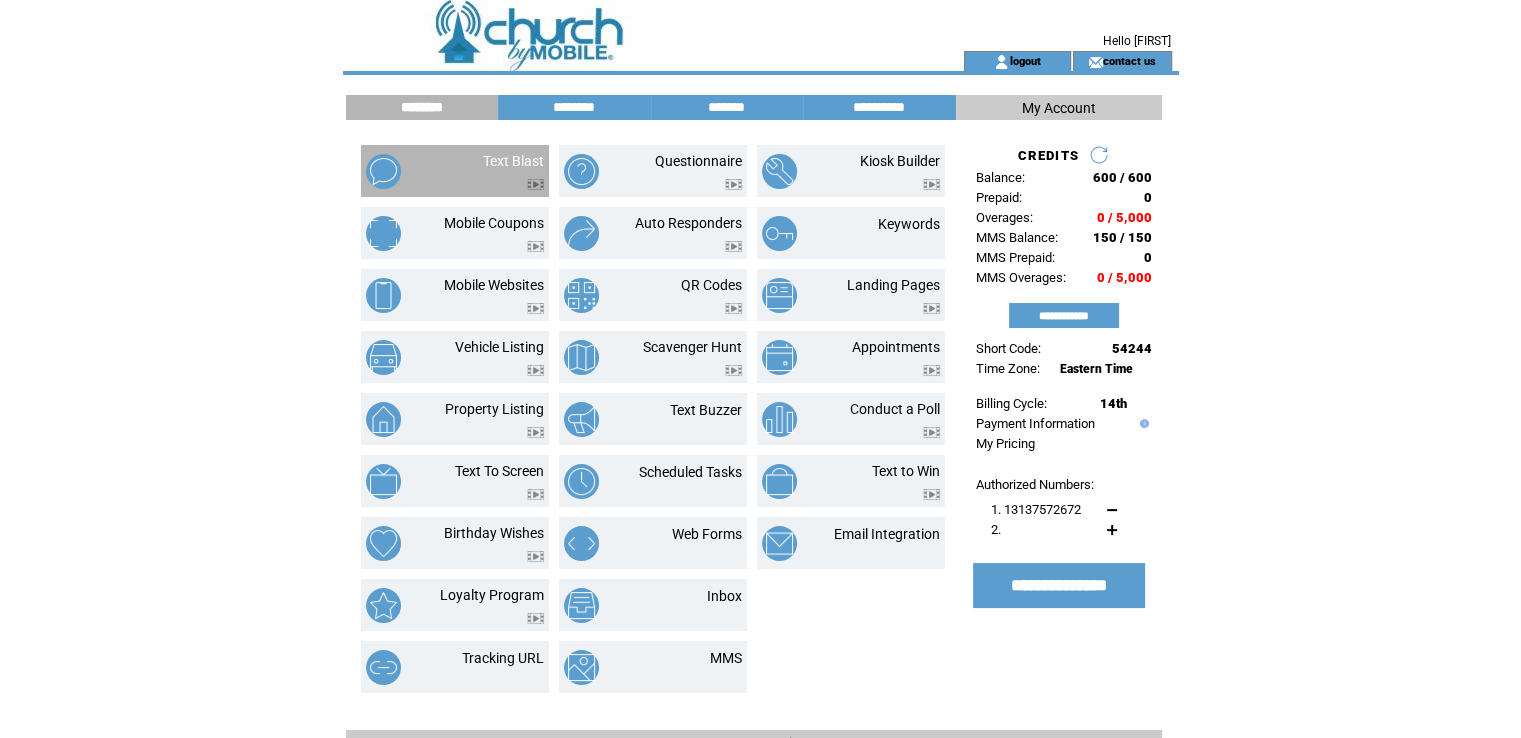 click on "Text Blast" at bounding box center [490, 171] 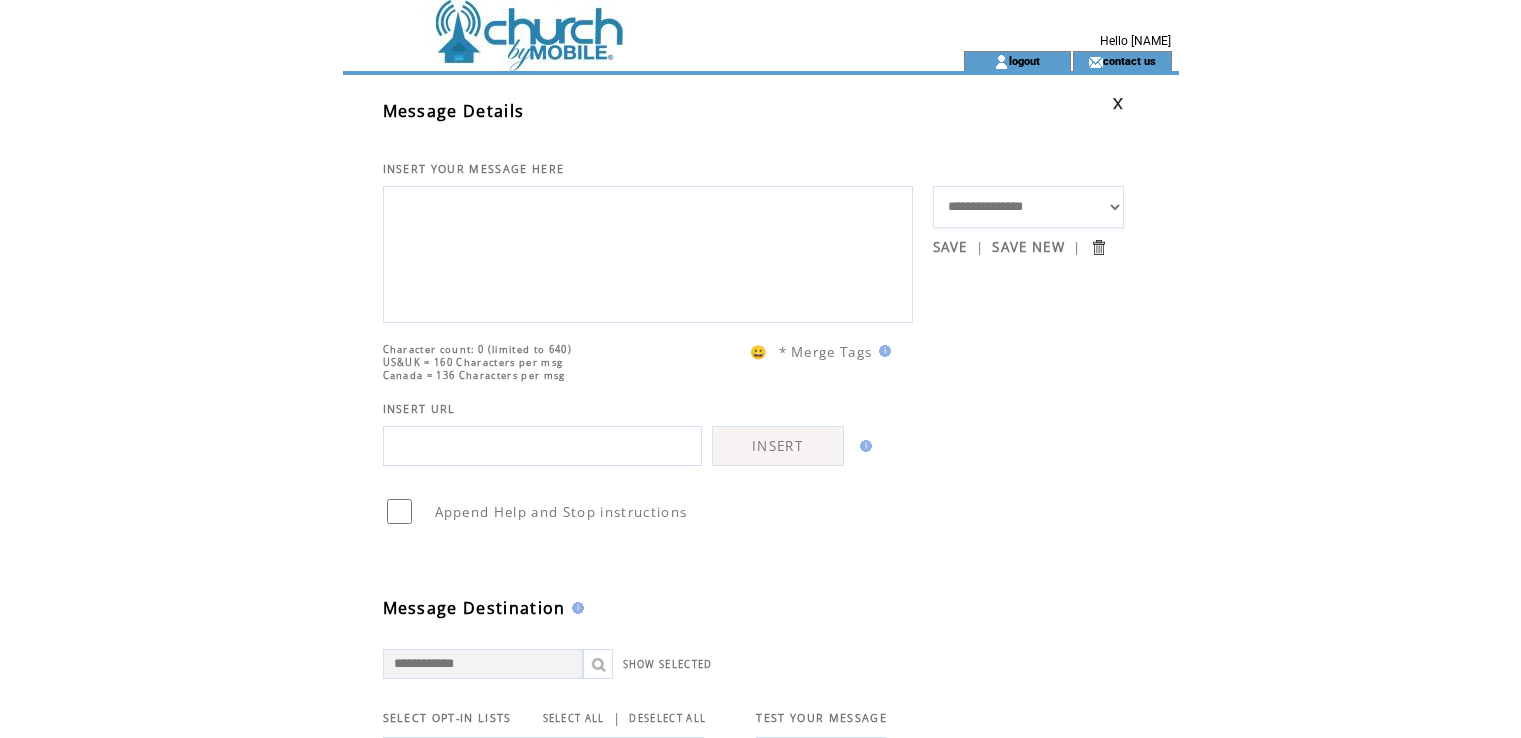 scroll, scrollTop: 0, scrollLeft: 0, axis: both 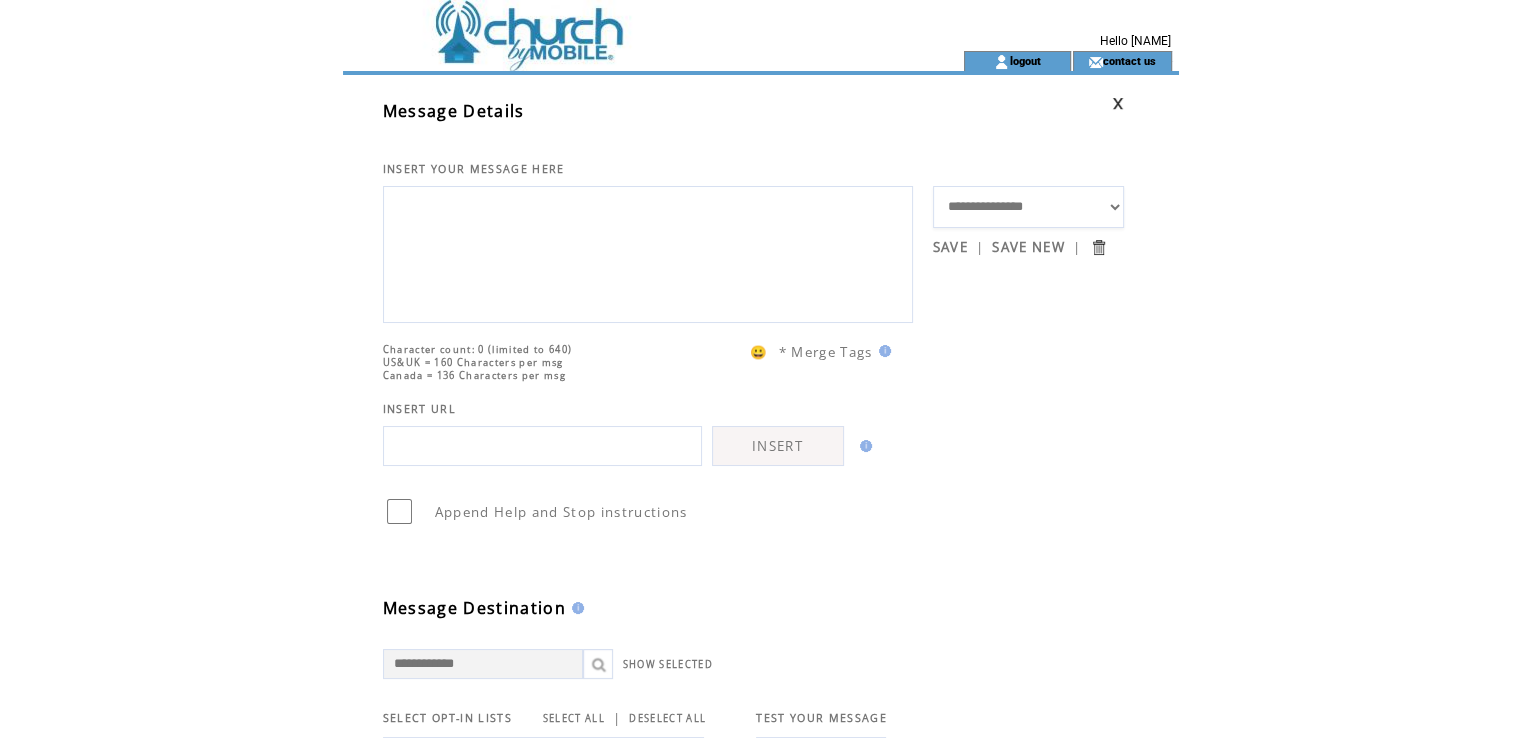 click at bounding box center (648, 252) 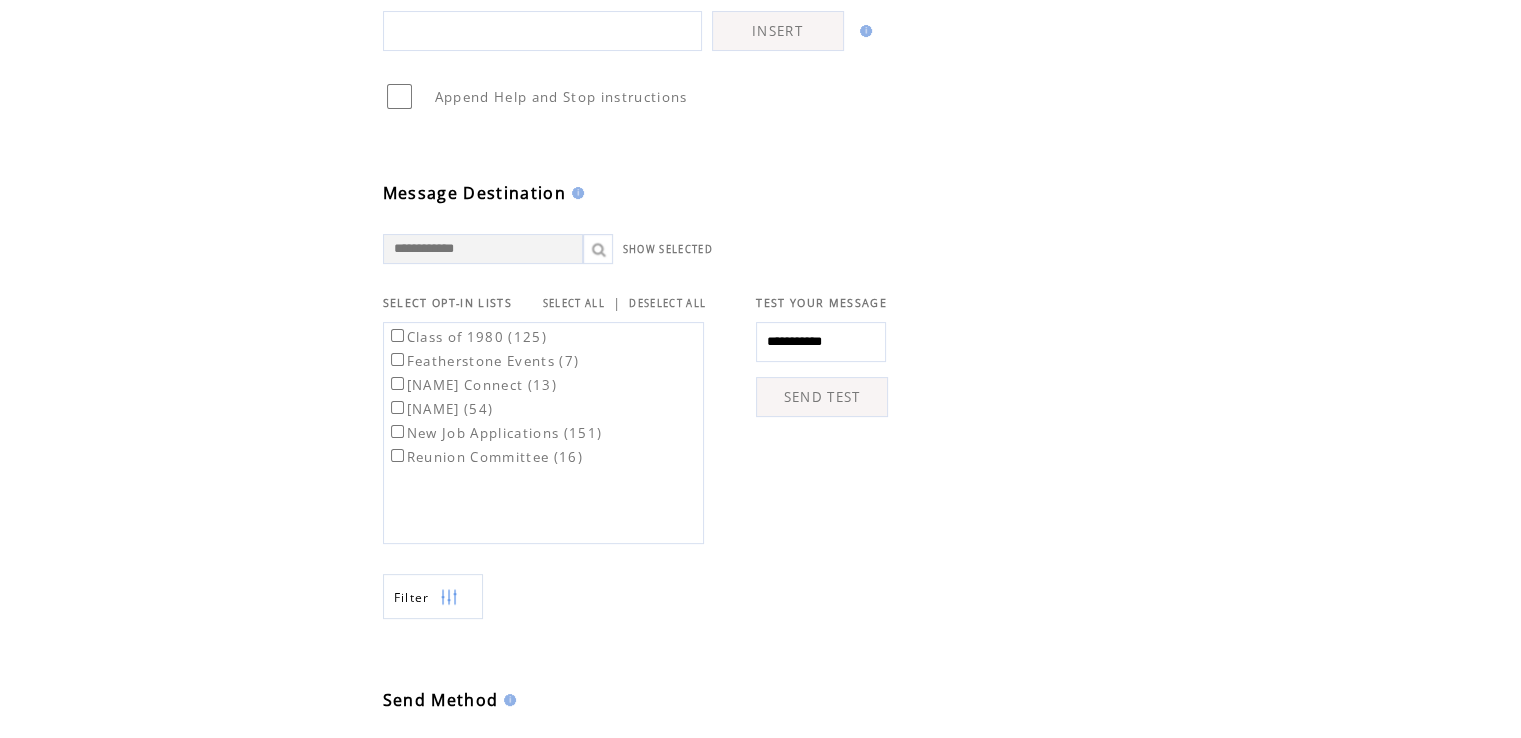 scroll, scrollTop: 418, scrollLeft: 0, axis: vertical 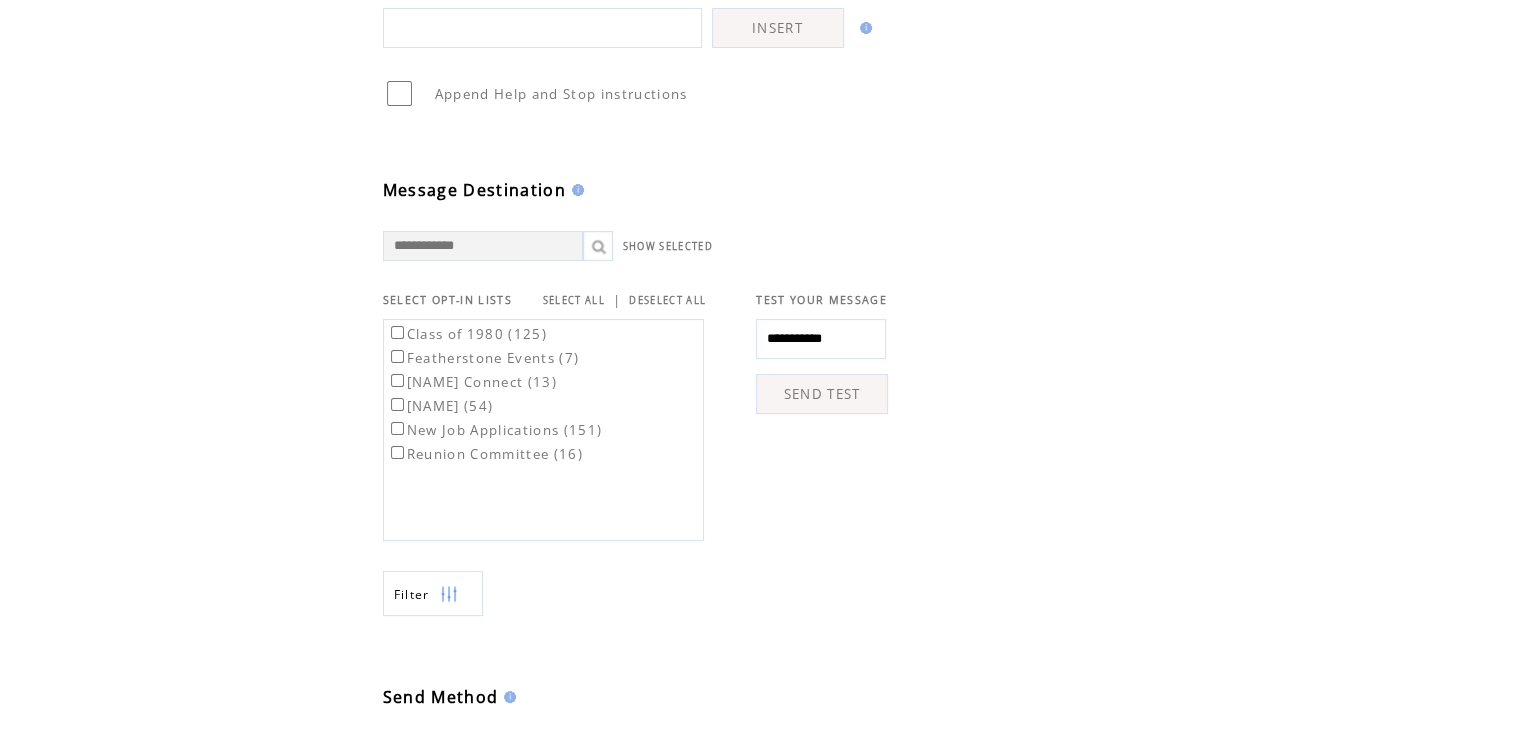 click on "**********" at bounding box center (821, 339) 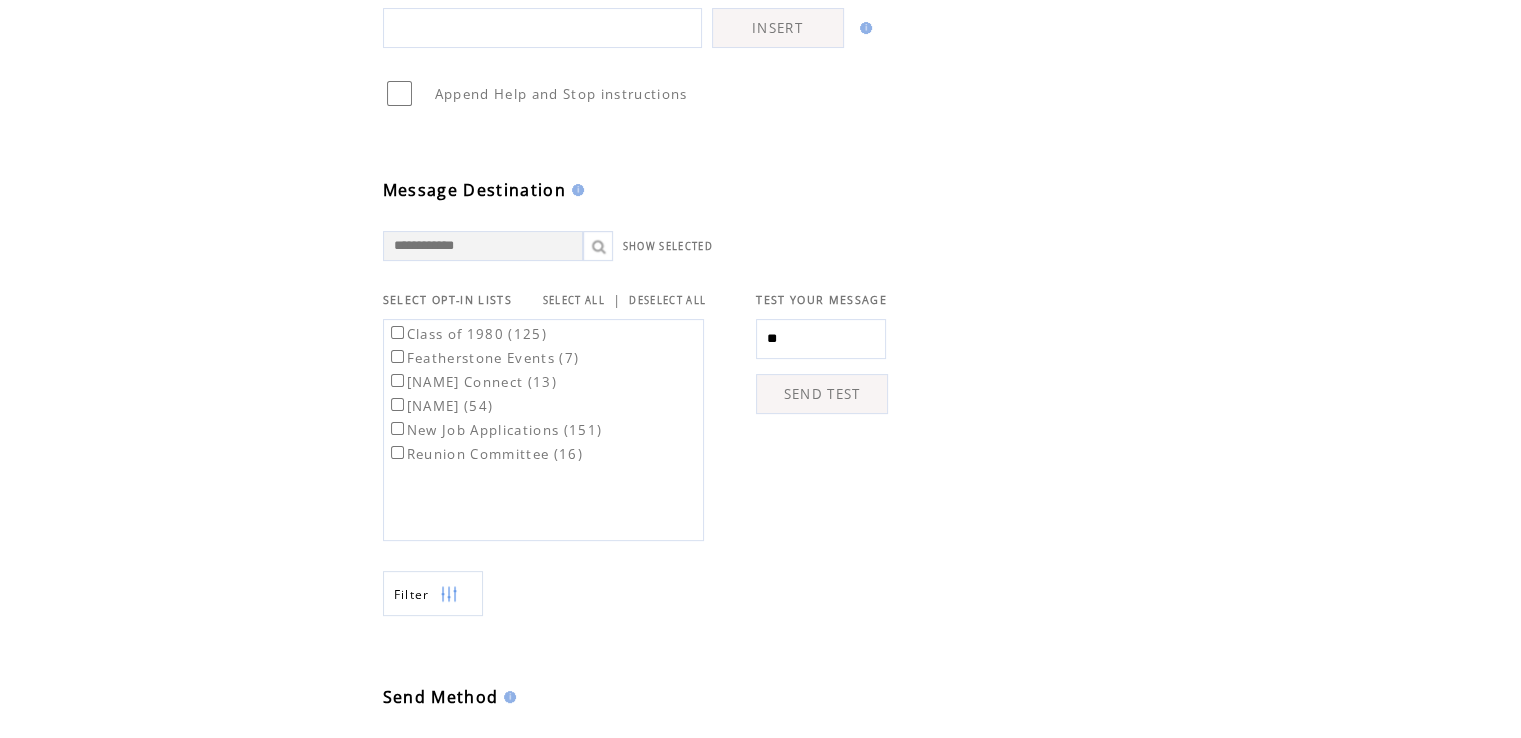 type on "*" 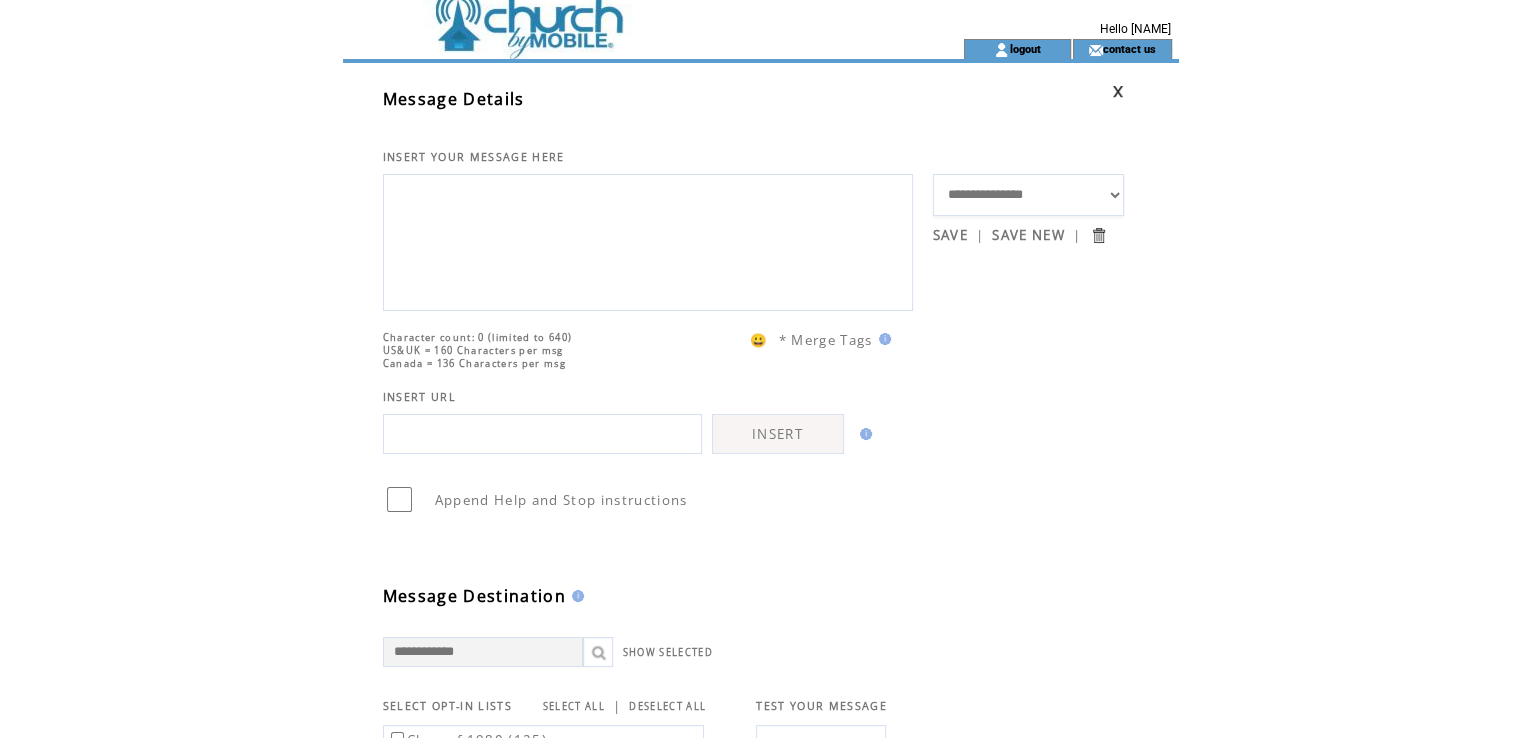 scroll, scrollTop: 0, scrollLeft: 0, axis: both 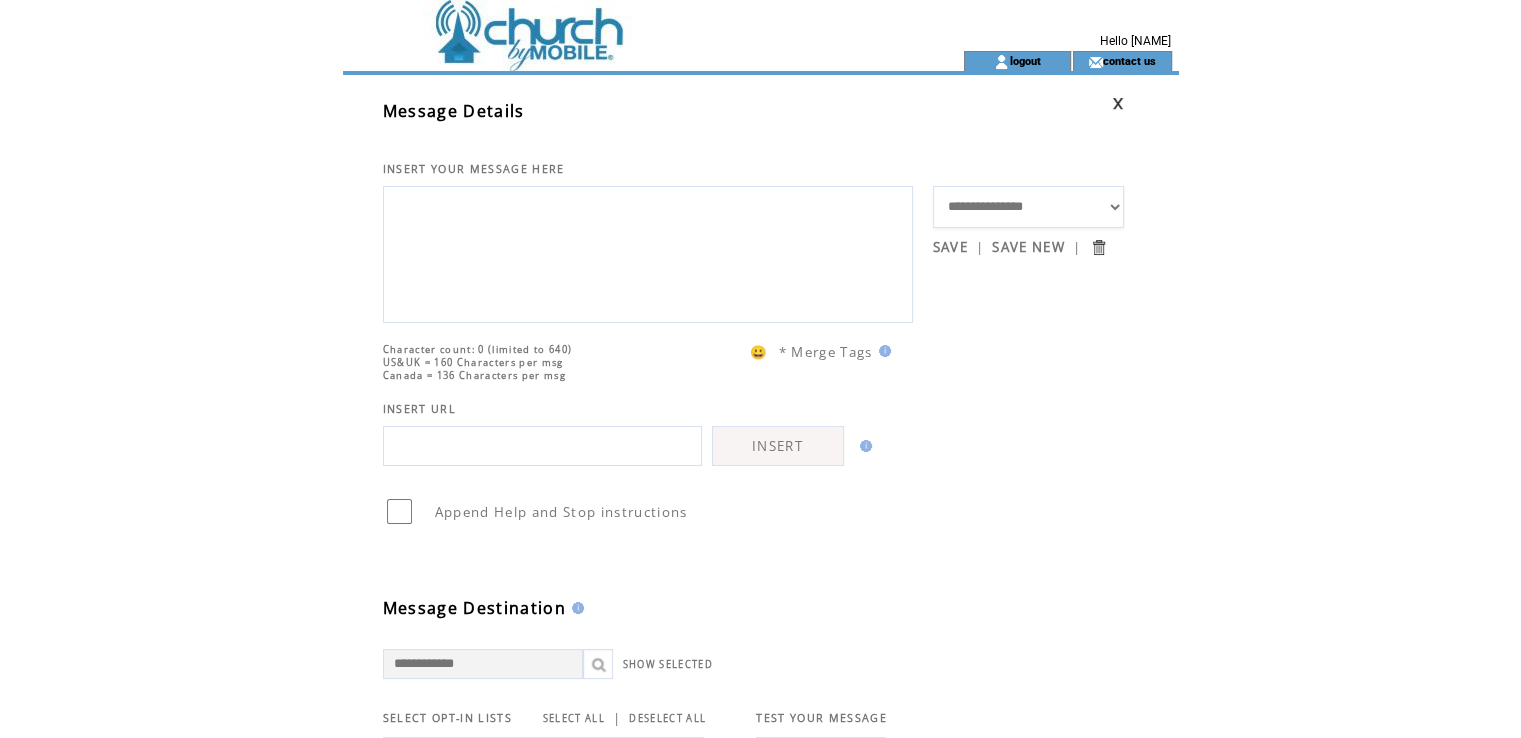type 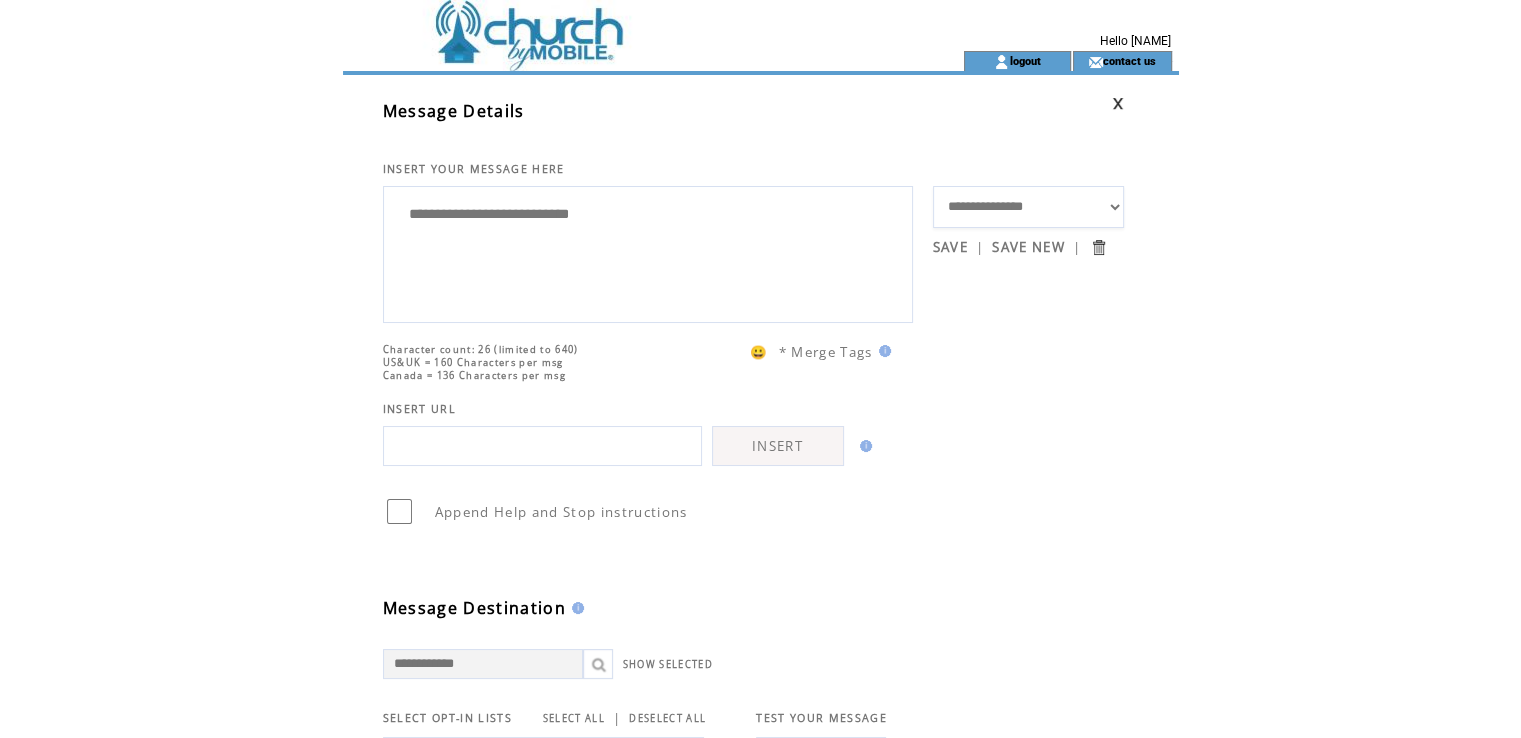 paste on "**********" 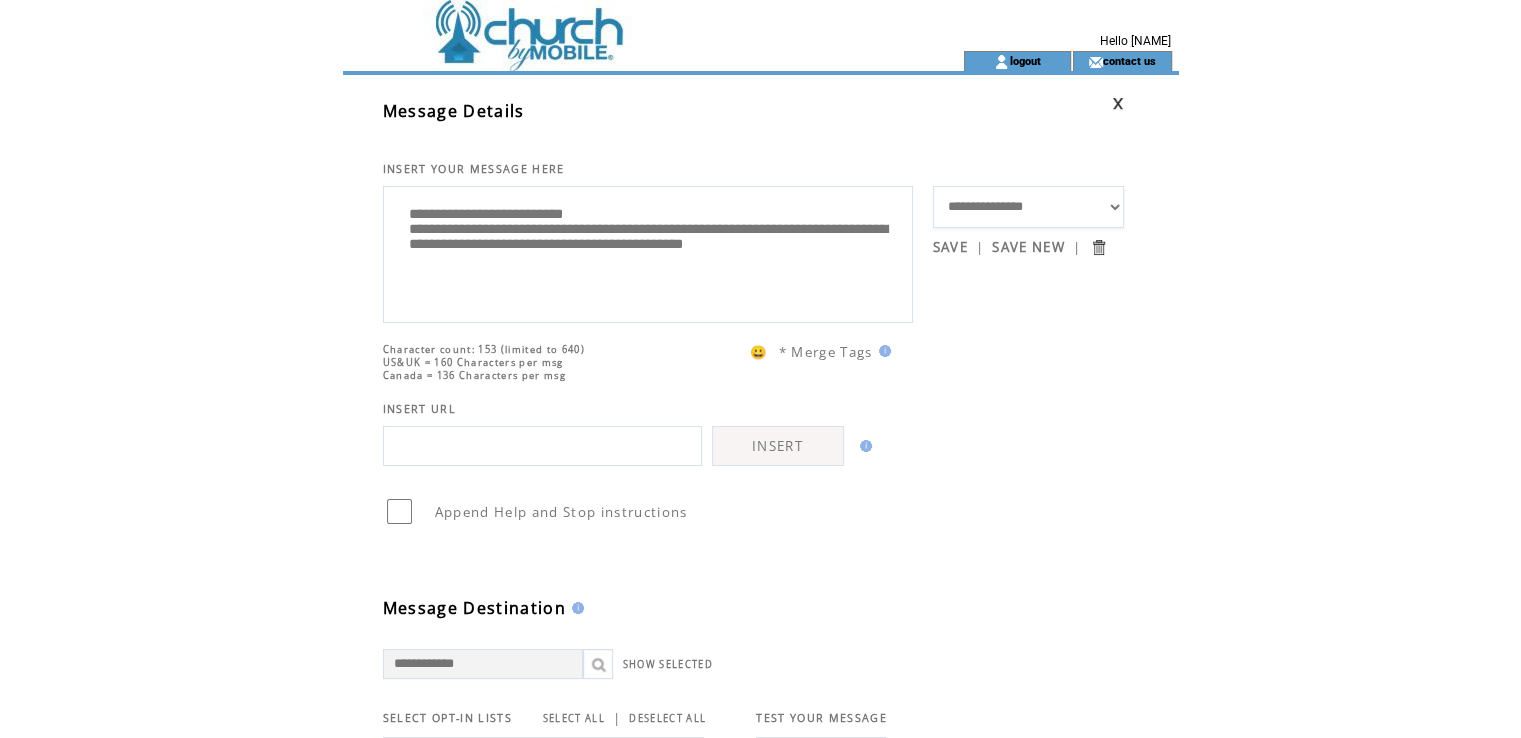 drag, startPoint x: 640, startPoint y: 292, endPoint x: 738, endPoint y: 237, distance: 112.37882 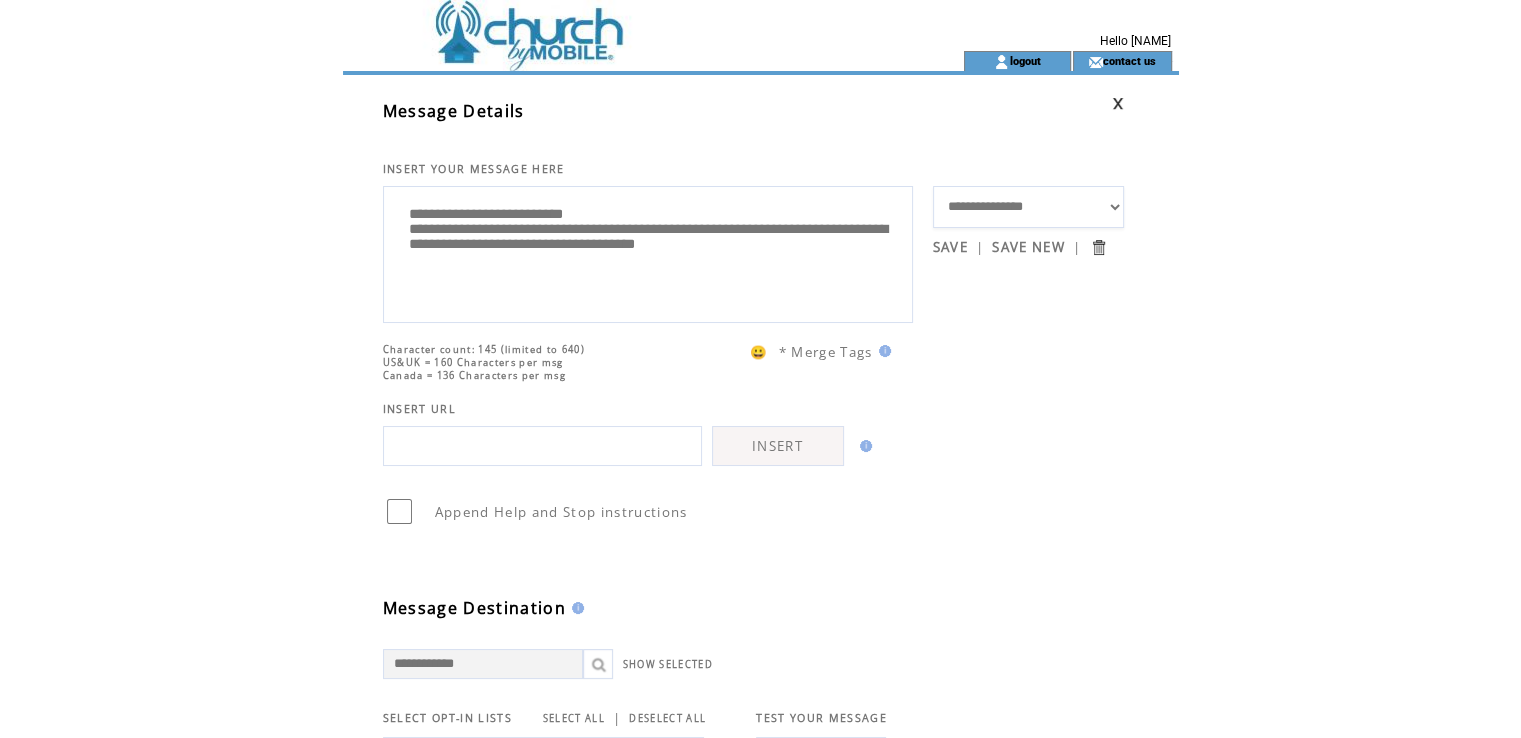 click on "**********" at bounding box center (648, 252) 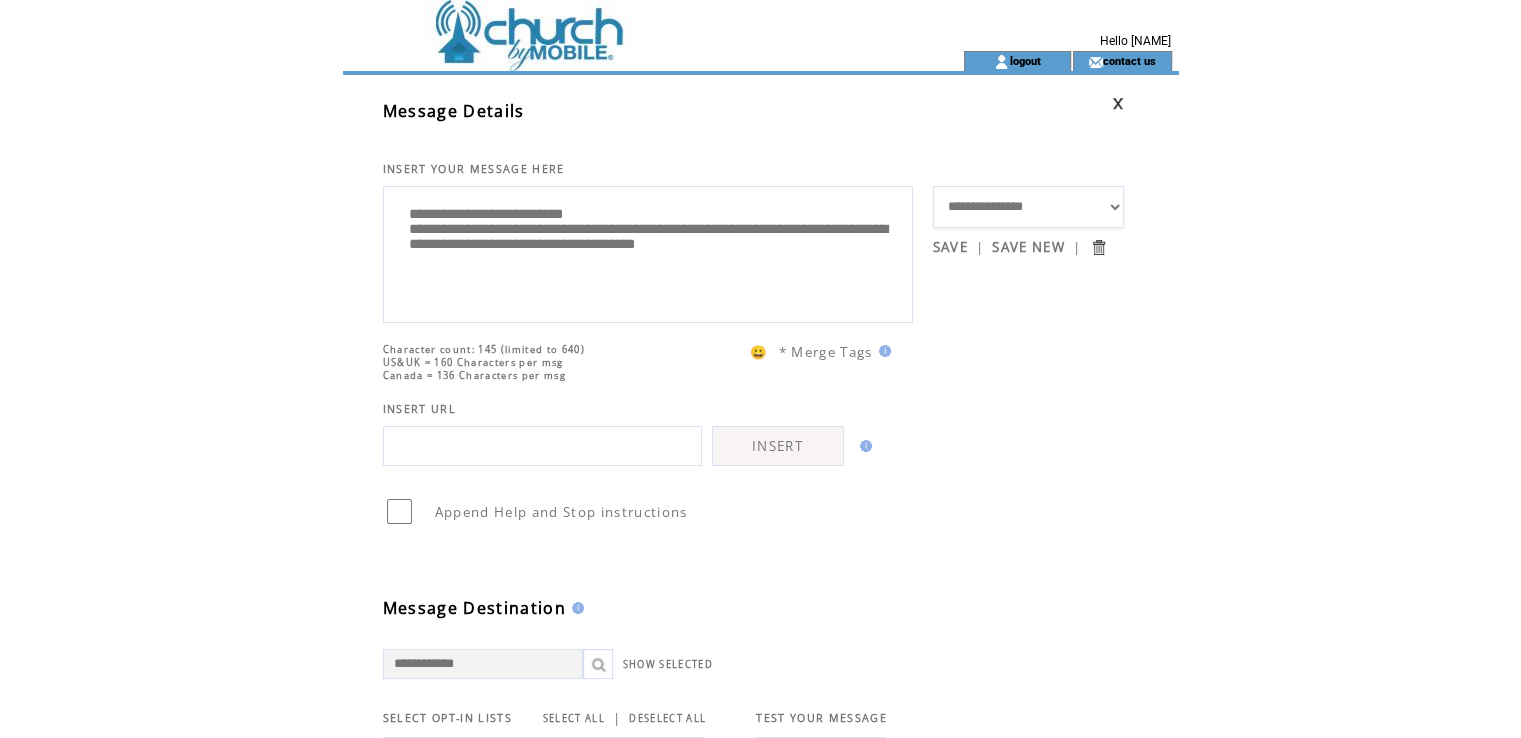 click on "**********" at bounding box center (648, 252) 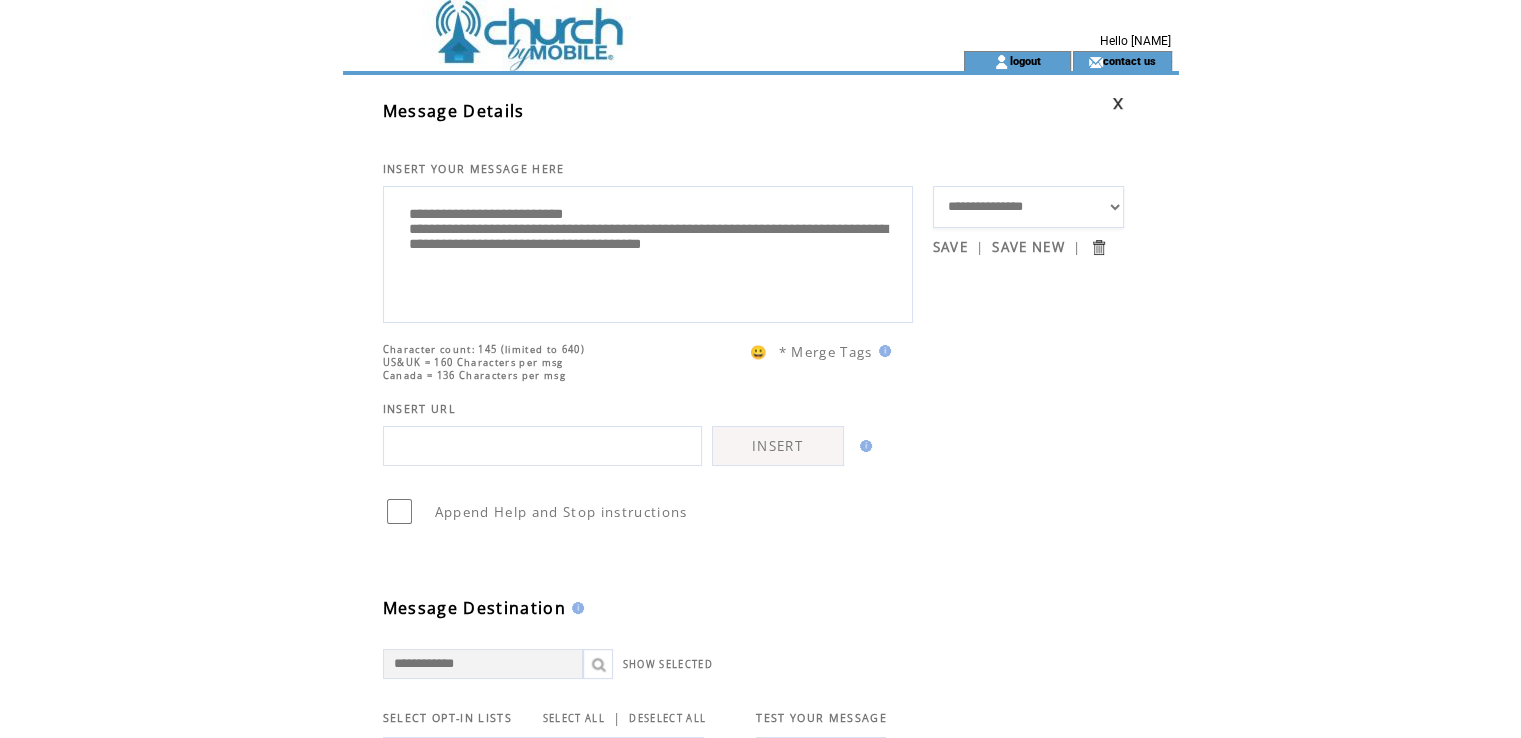 paste on "**********" 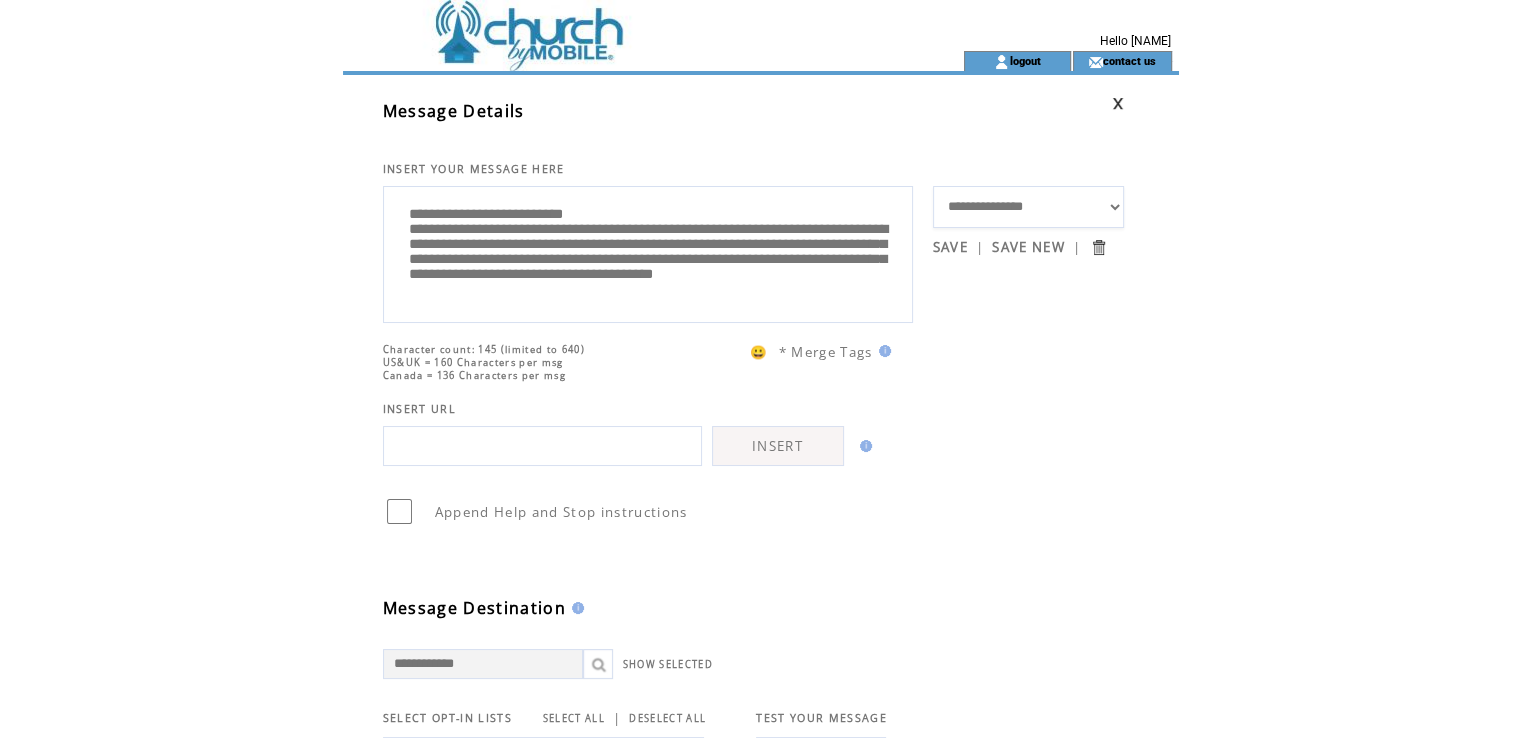 scroll, scrollTop: 45, scrollLeft: 0, axis: vertical 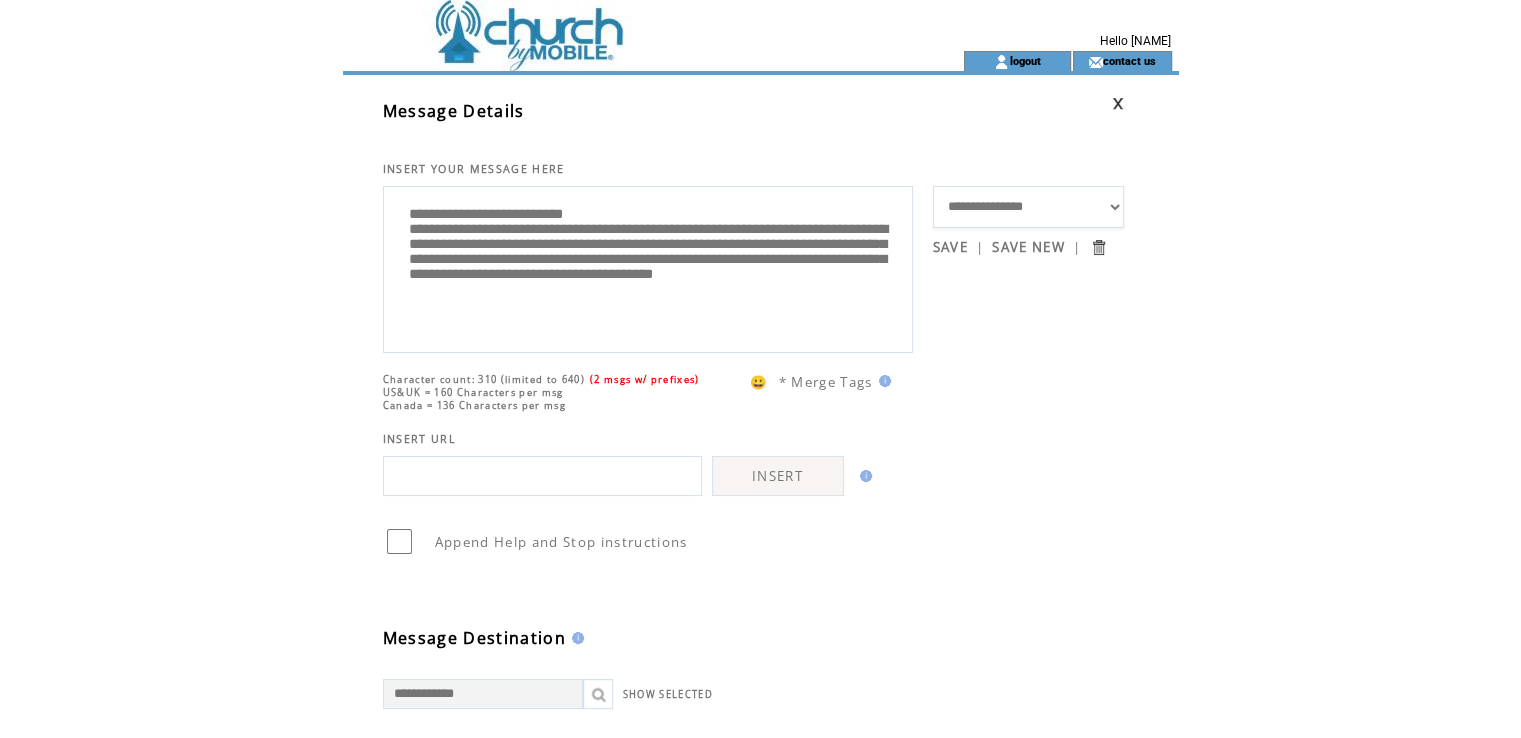 drag, startPoint x: 792, startPoint y: 299, endPoint x: 844, endPoint y: 301, distance: 52.03845 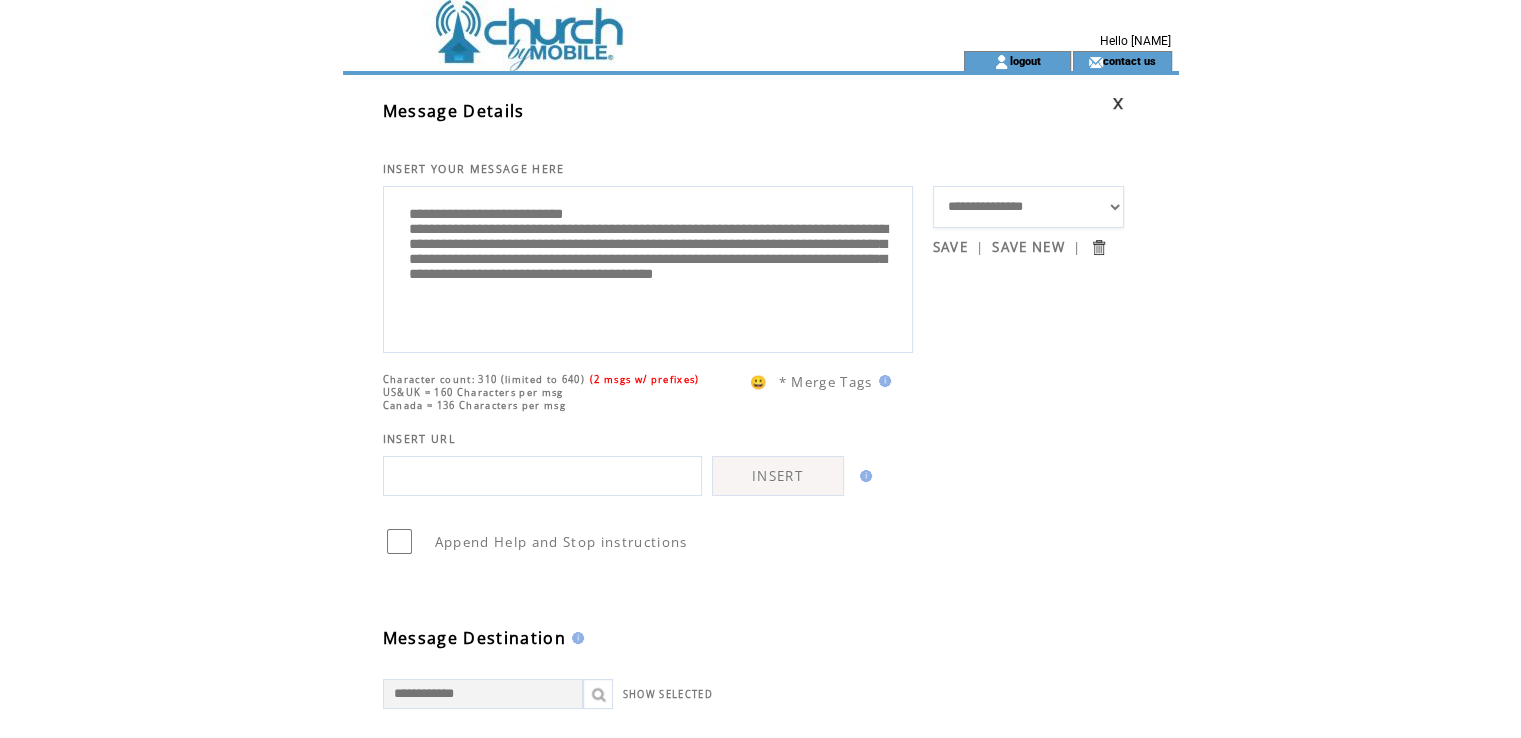 click on "**********" at bounding box center [648, 267] 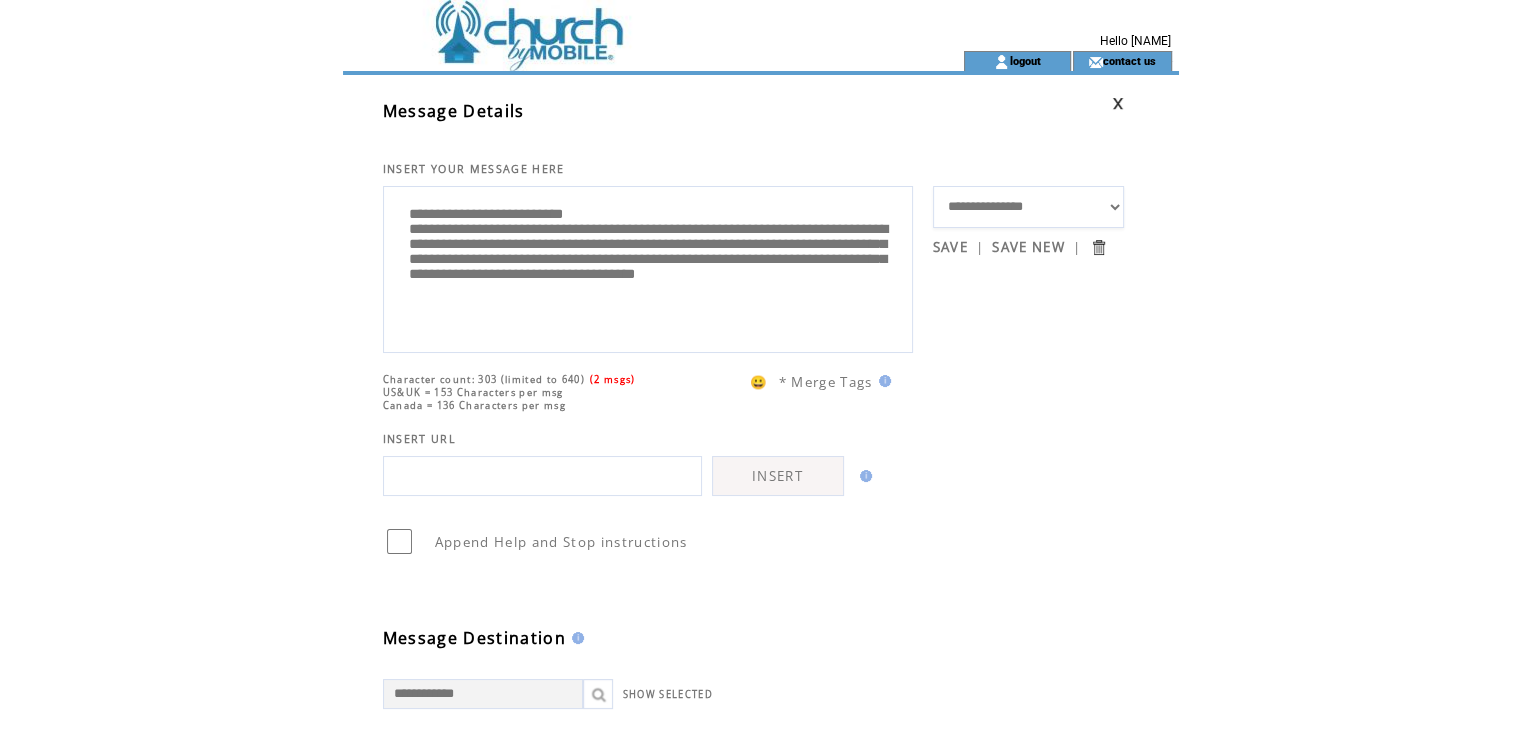 scroll, scrollTop: 60, scrollLeft: 0, axis: vertical 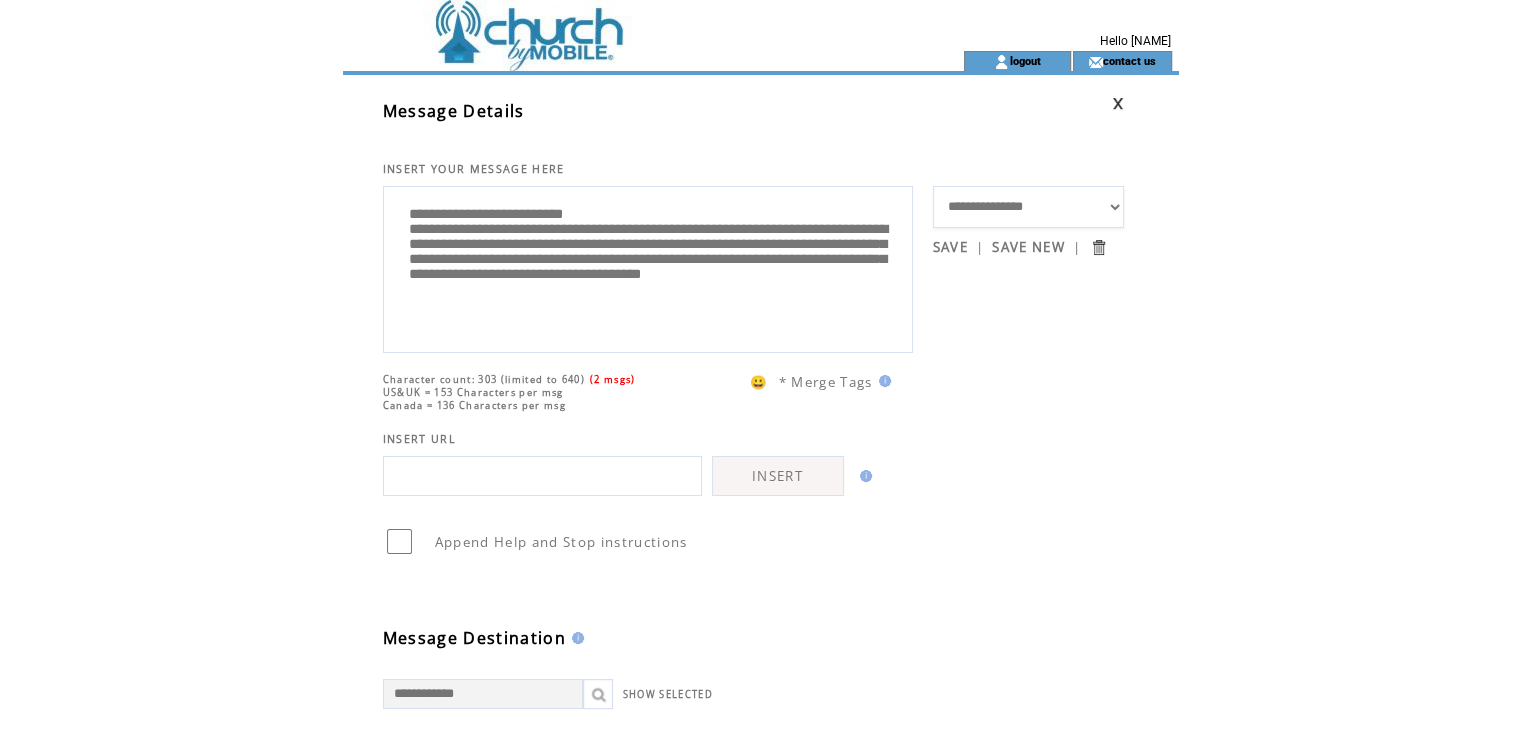paste on "**********" 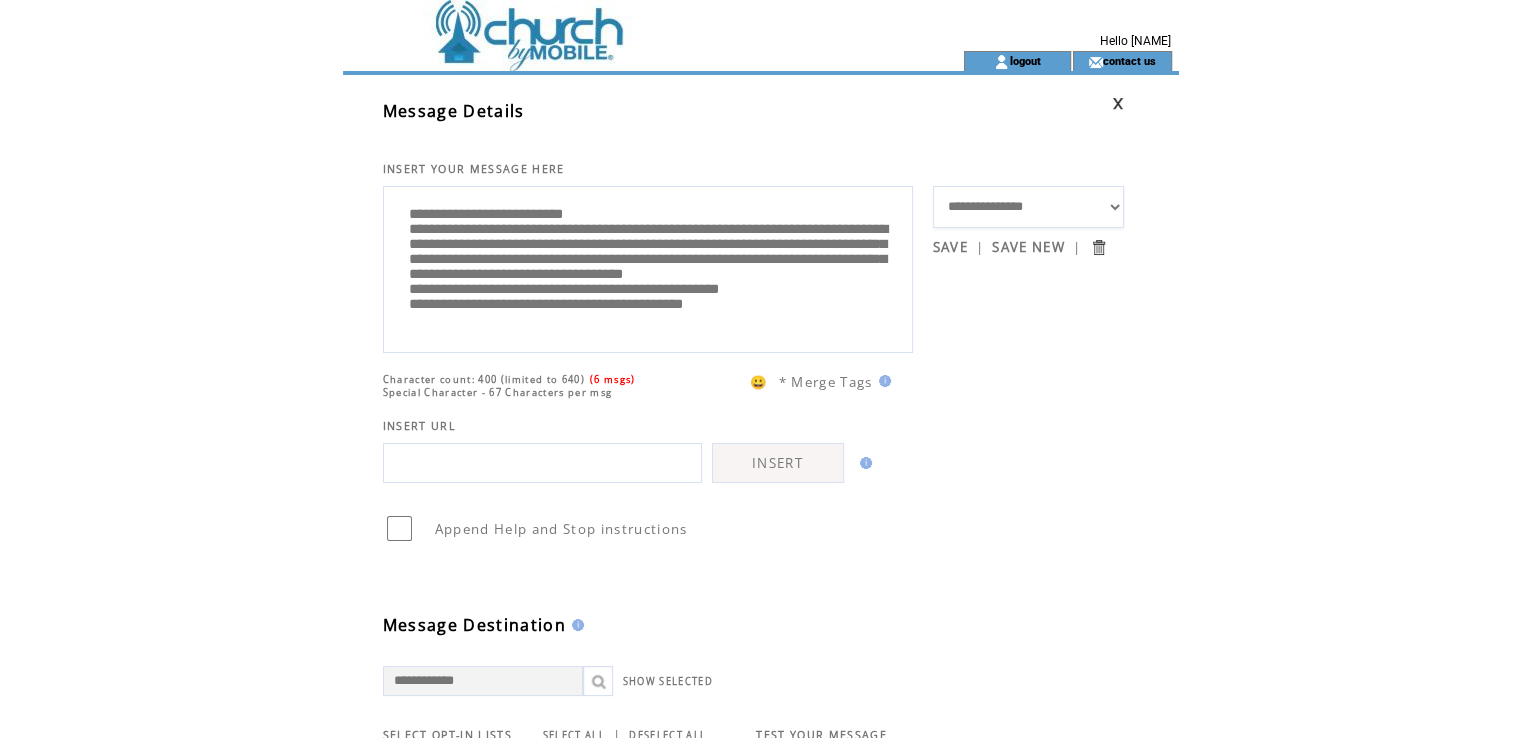scroll, scrollTop: 0, scrollLeft: 0, axis: both 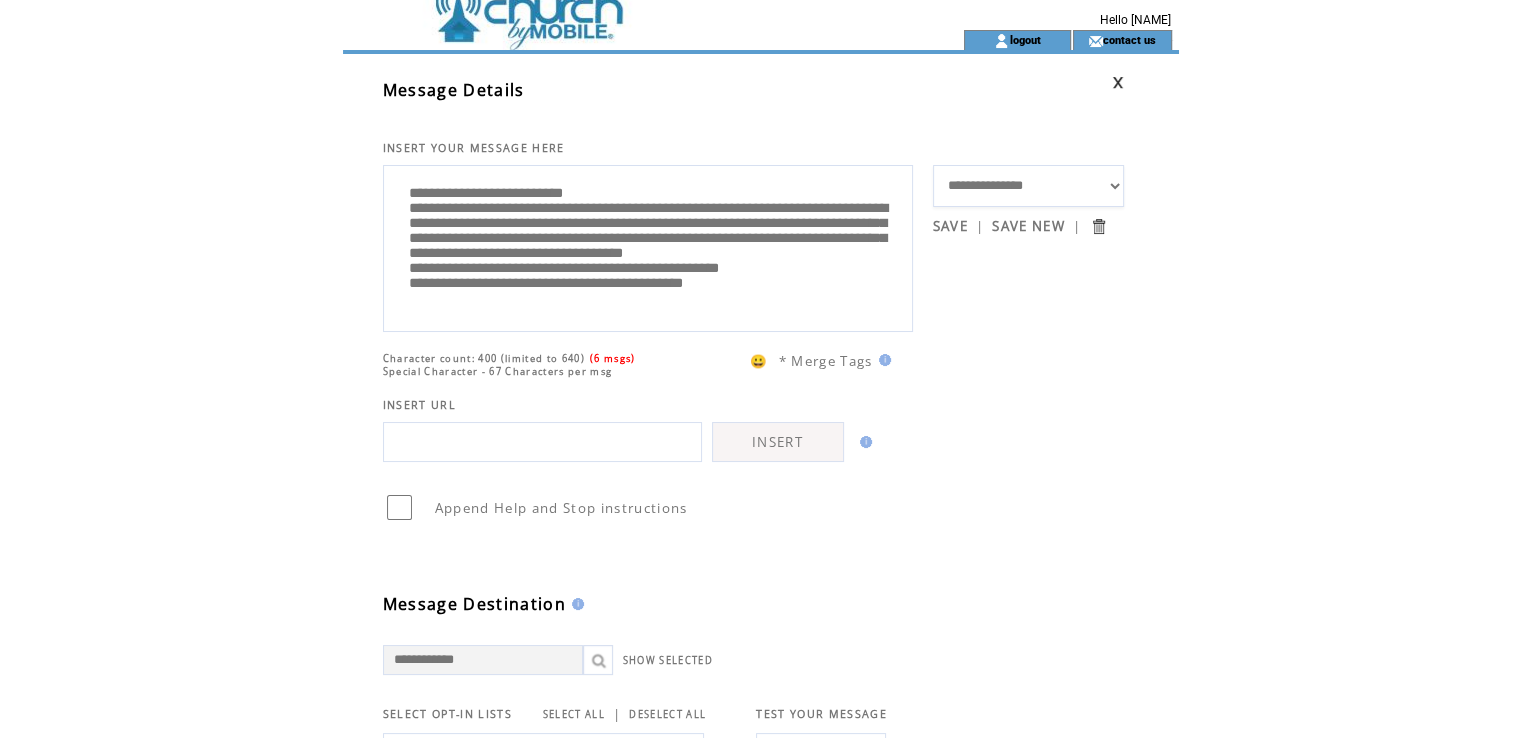 click on "**********" at bounding box center [648, 246] 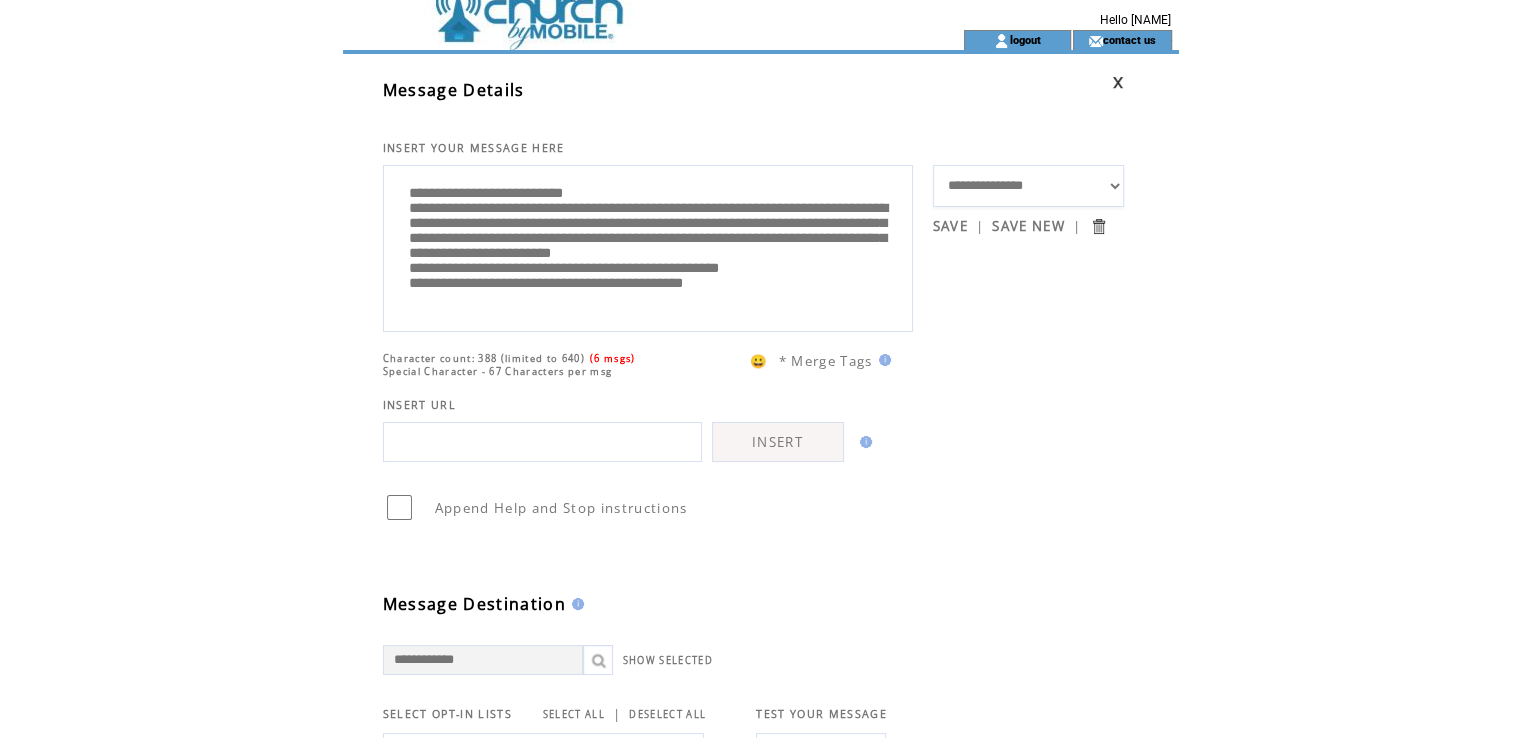 click on "**********" at bounding box center [648, 246] 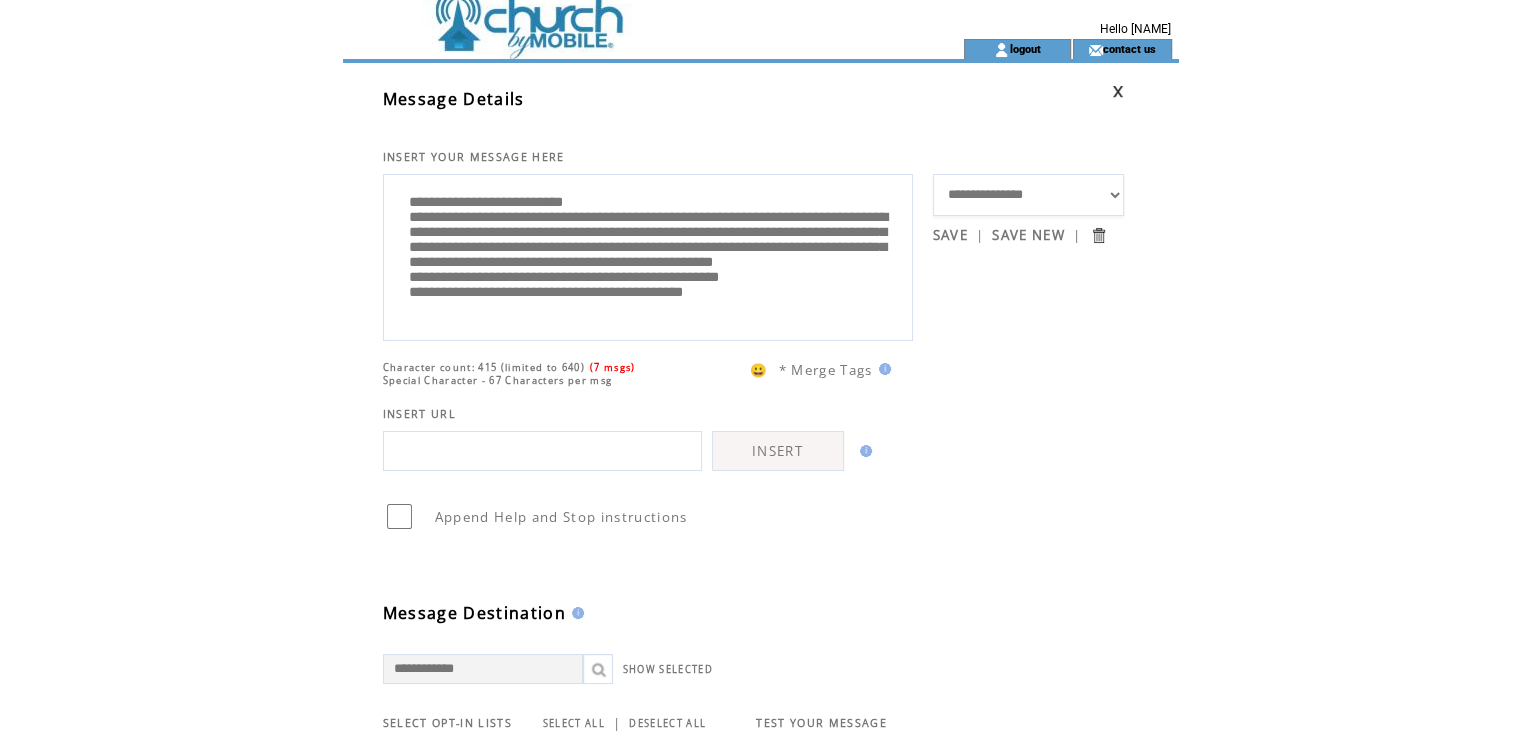 scroll, scrollTop: 11, scrollLeft: 0, axis: vertical 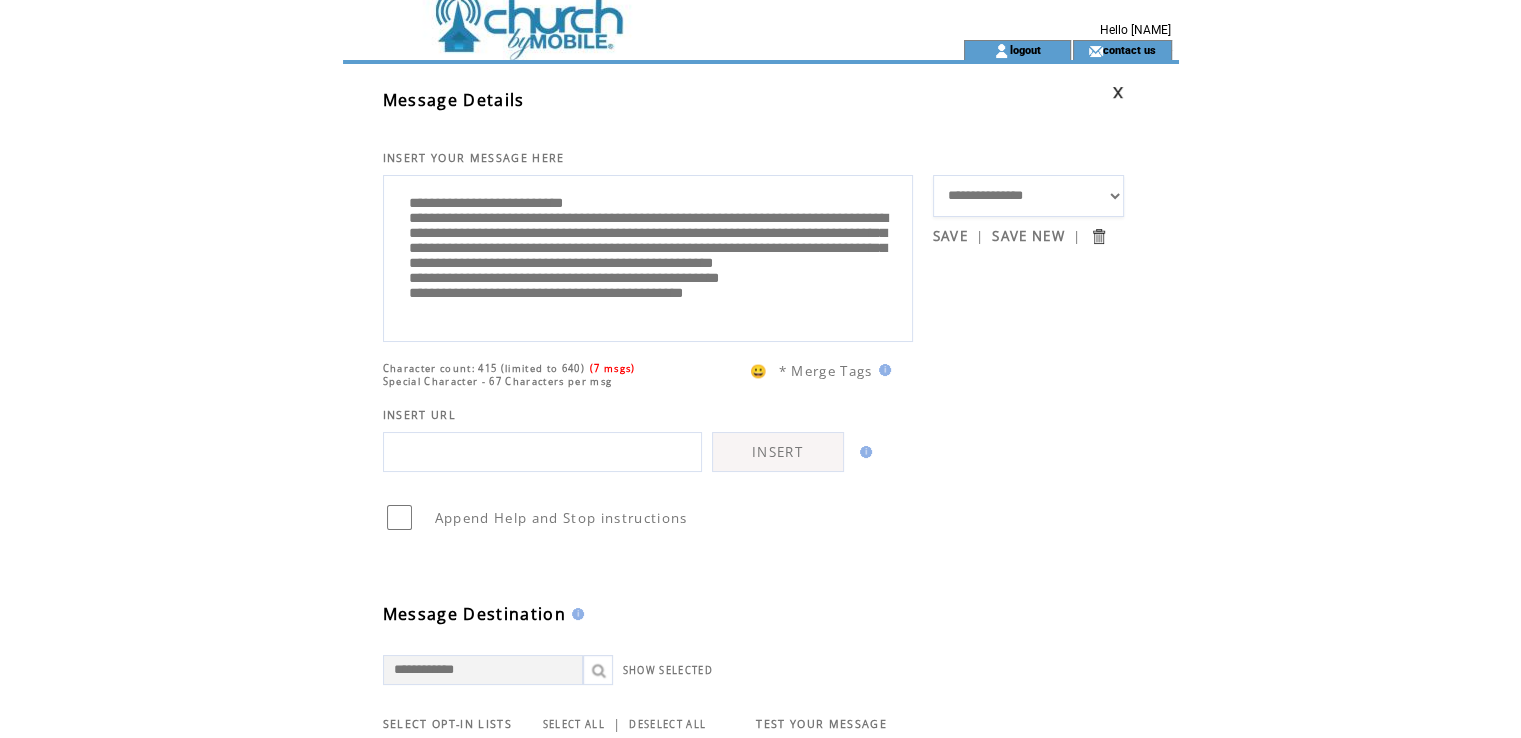 click on "**********" at bounding box center [648, 256] 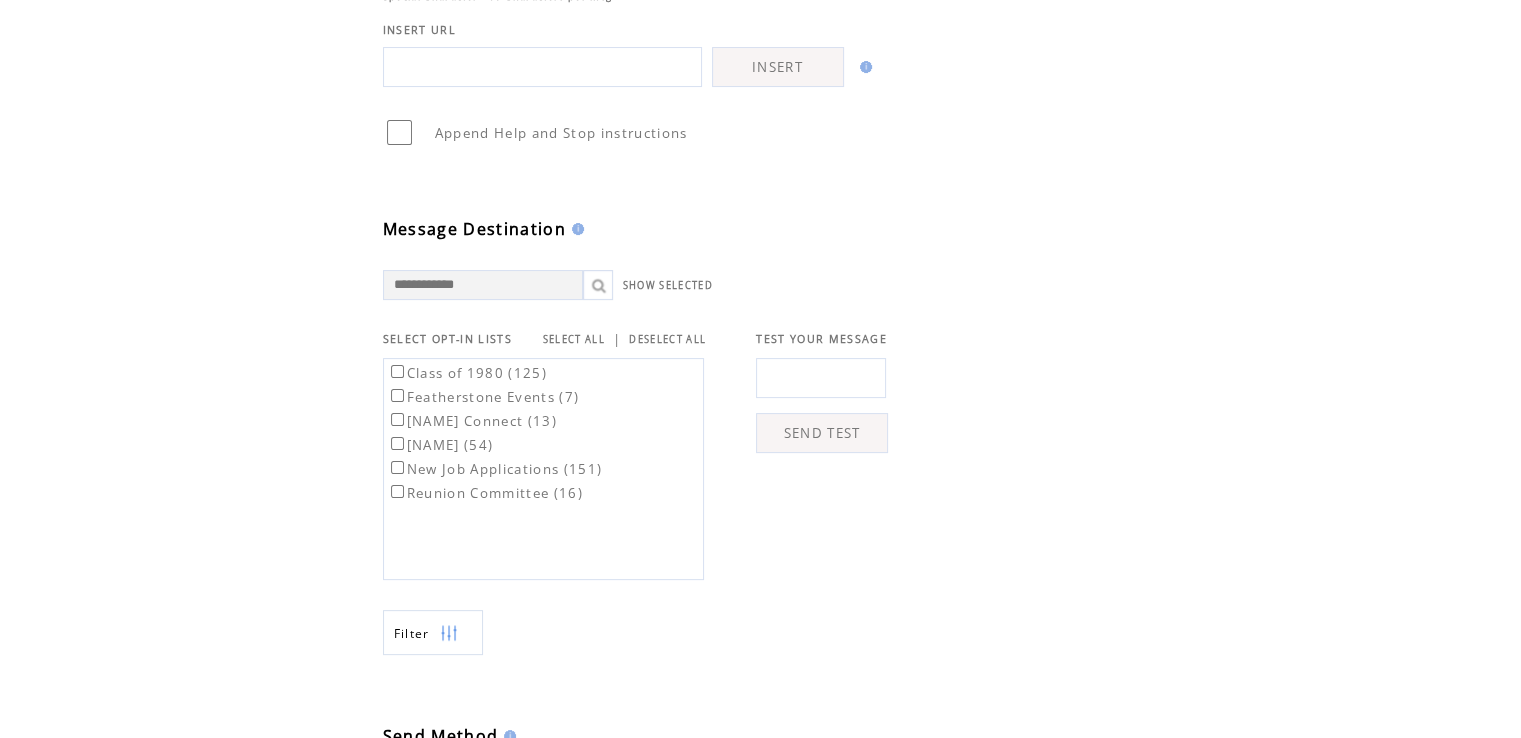 scroll, scrollTop: 401, scrollLeft: 0, axis: vertical 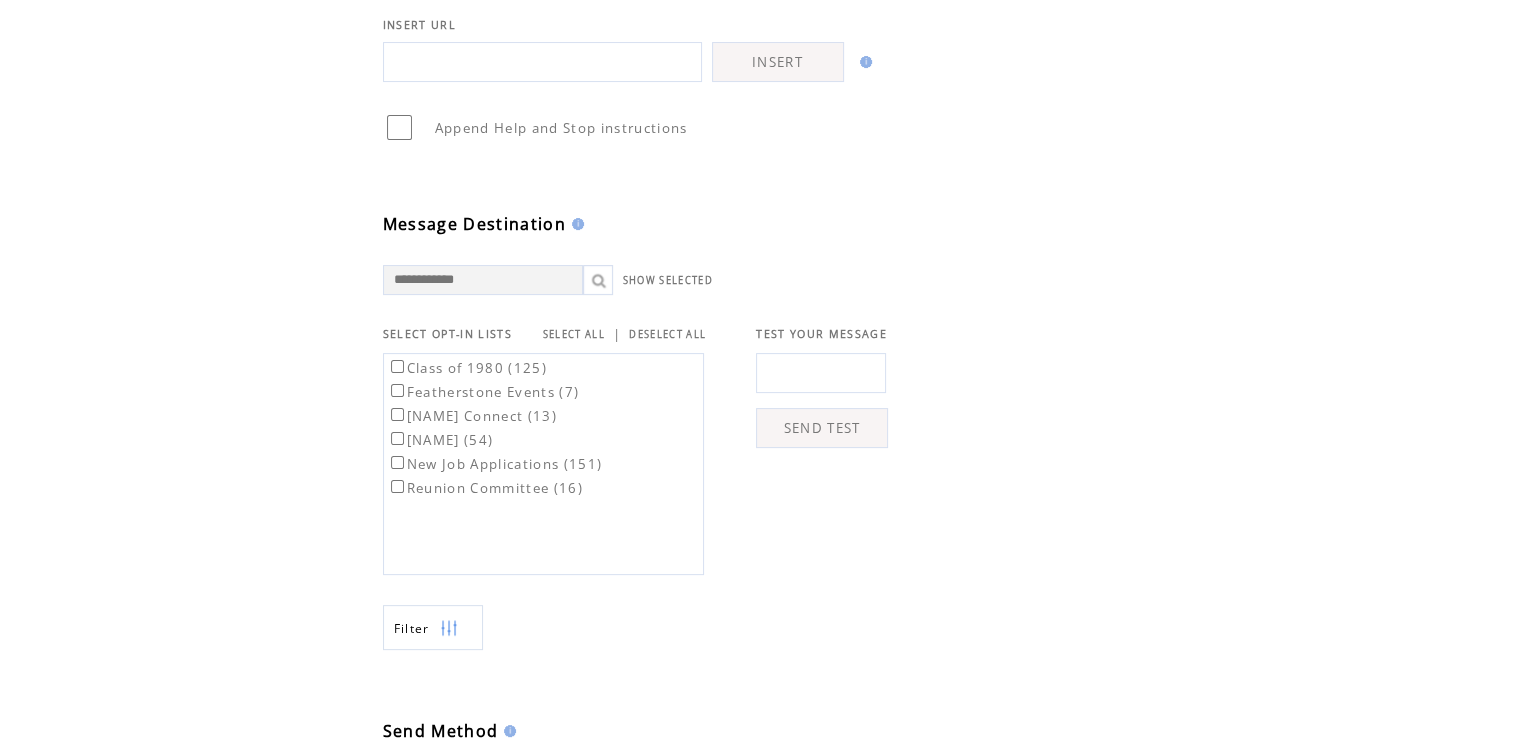 type on "**********" 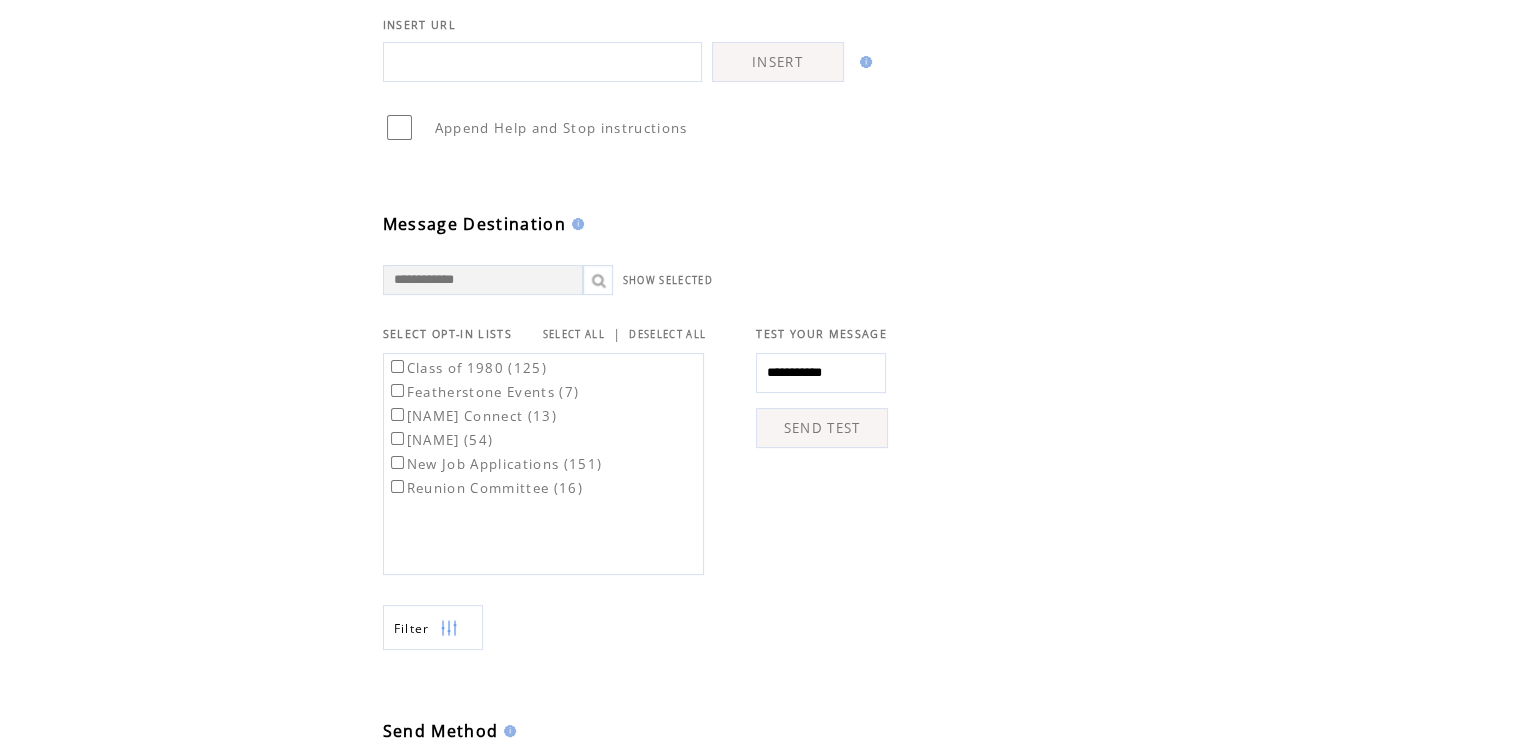 type on "**********" 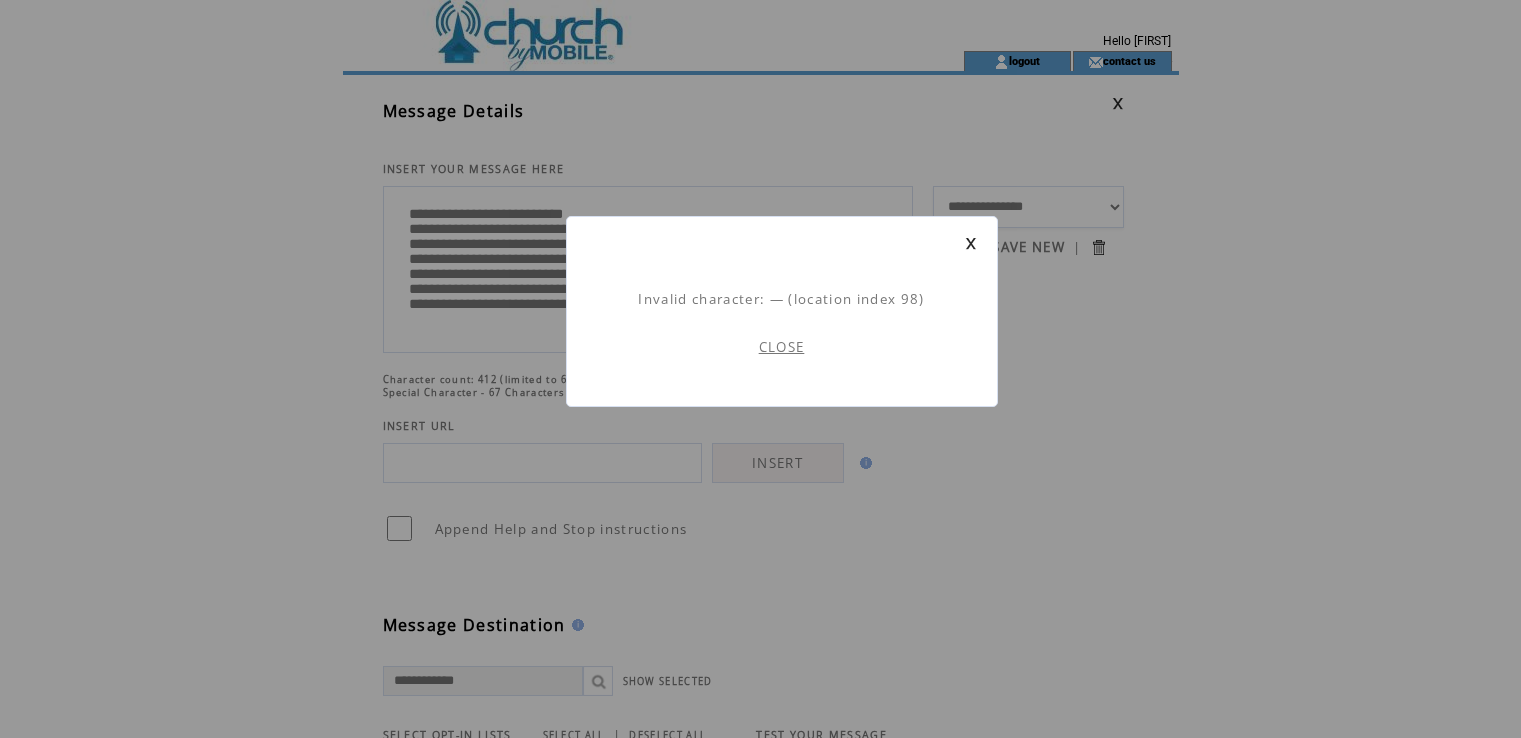 scroll, scrollTop: 0, scrollLeft: 0, axis: both 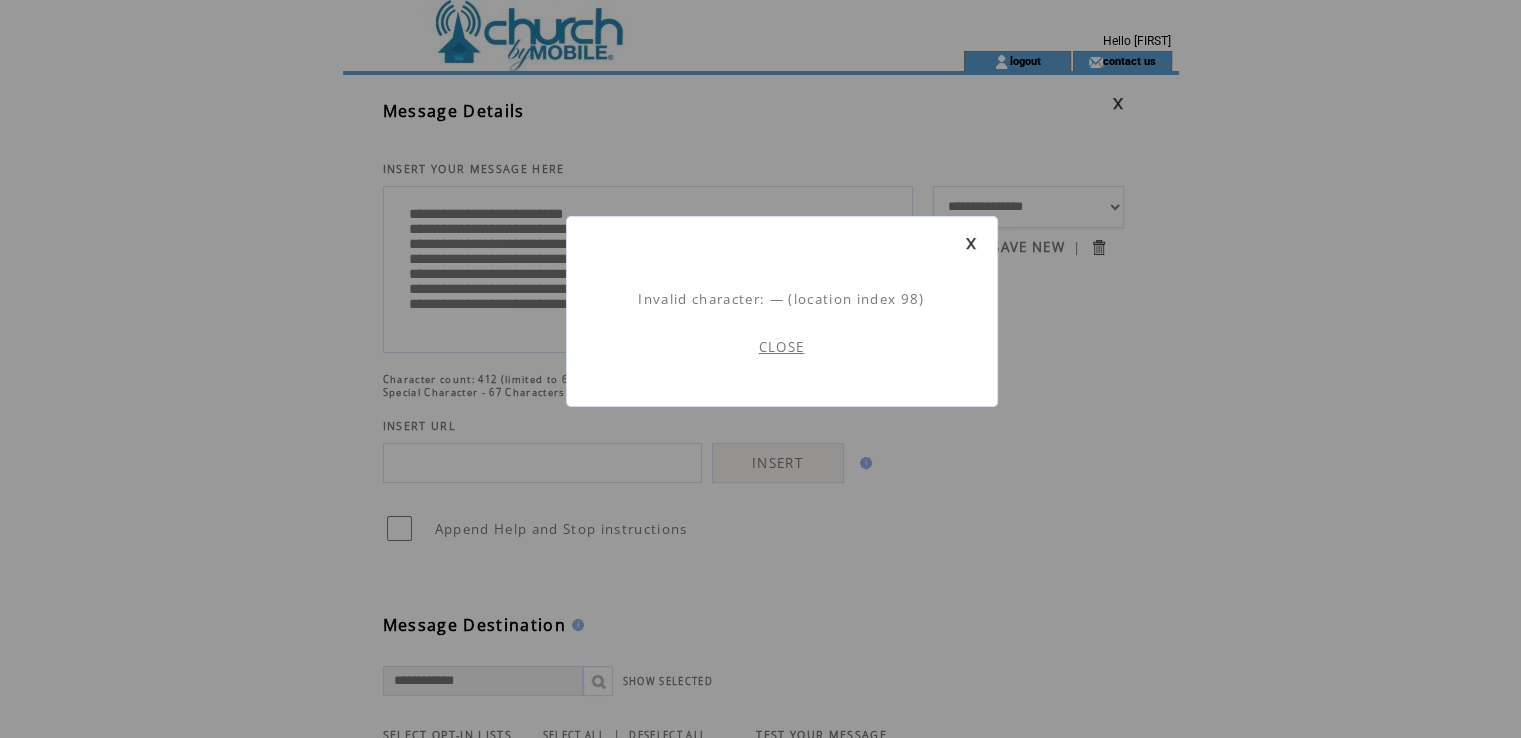 click on "CLOSE" at bounding box center [782, 347] 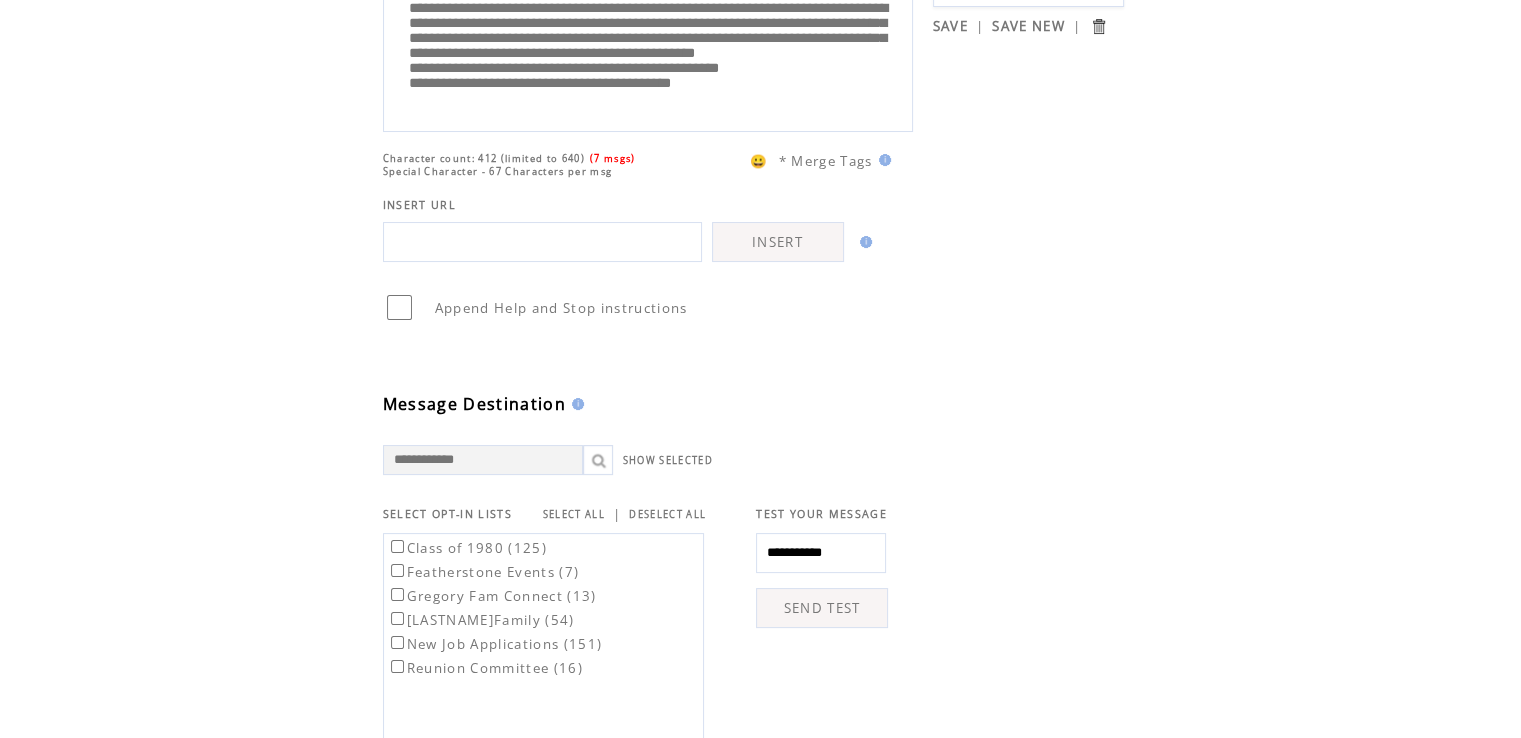 scroll, scrollTop: 223, scrollLeft: 0, axis: vertical 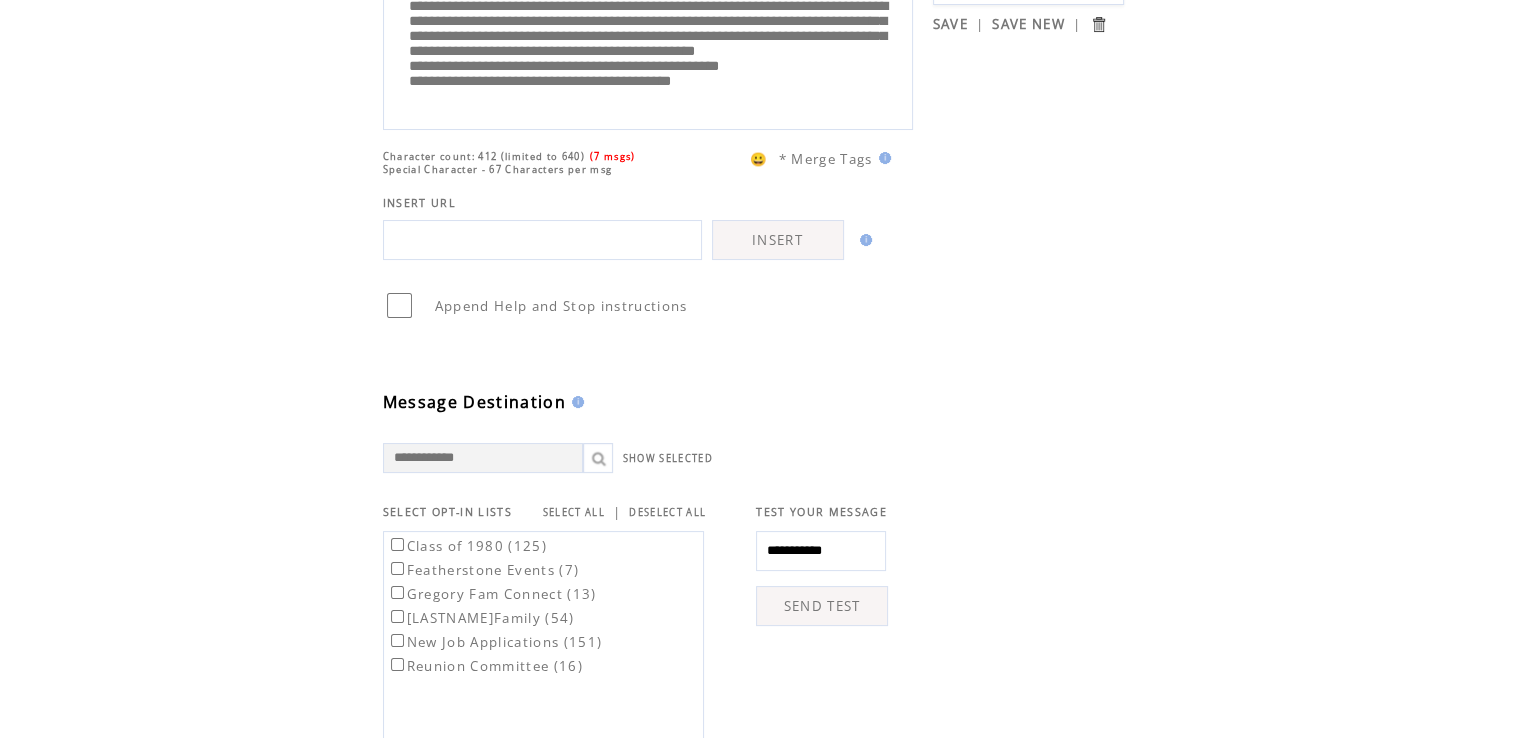 click on "SEND TEST" at bounding box center (822, 606) 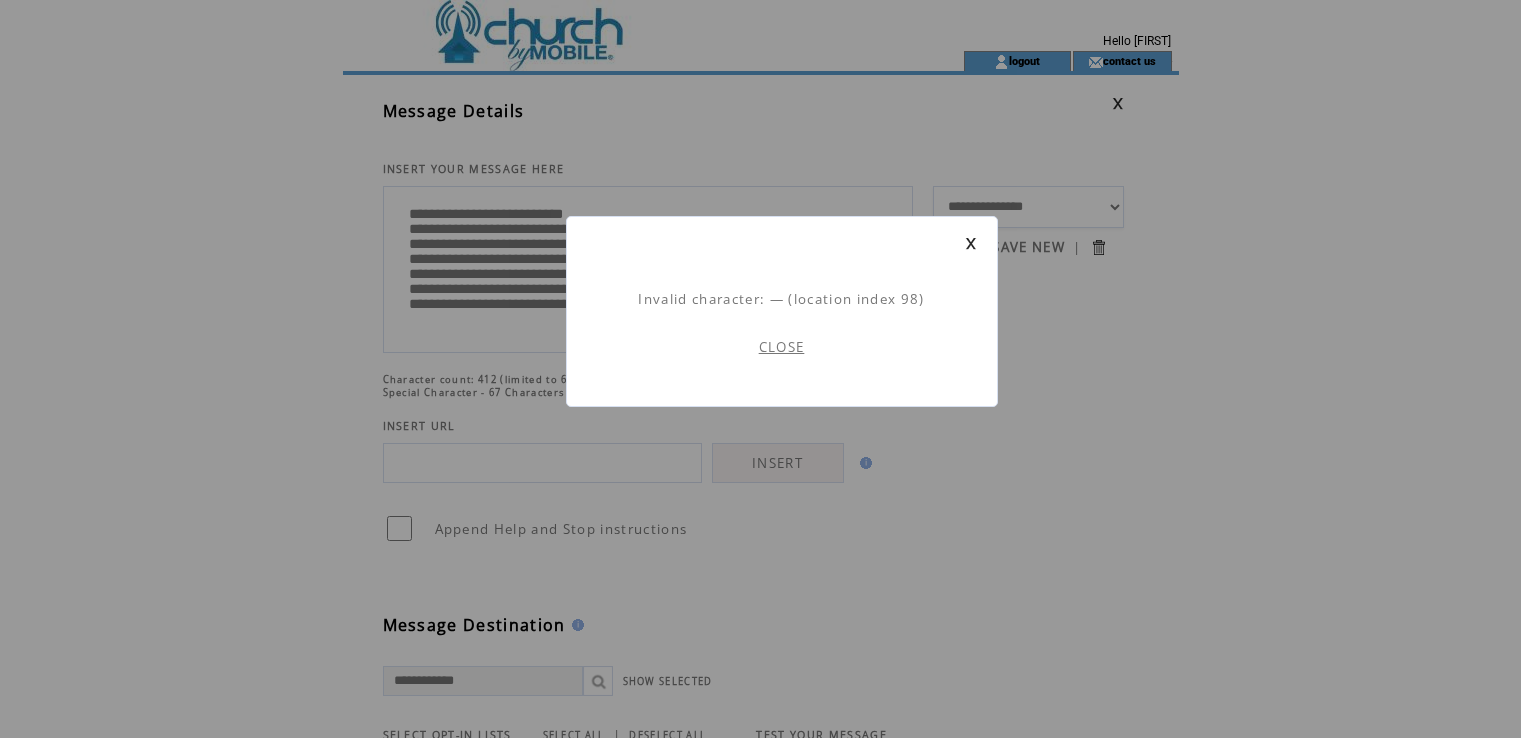 scroll, scrollTop: 0, scrollLeft: 0, axis: both 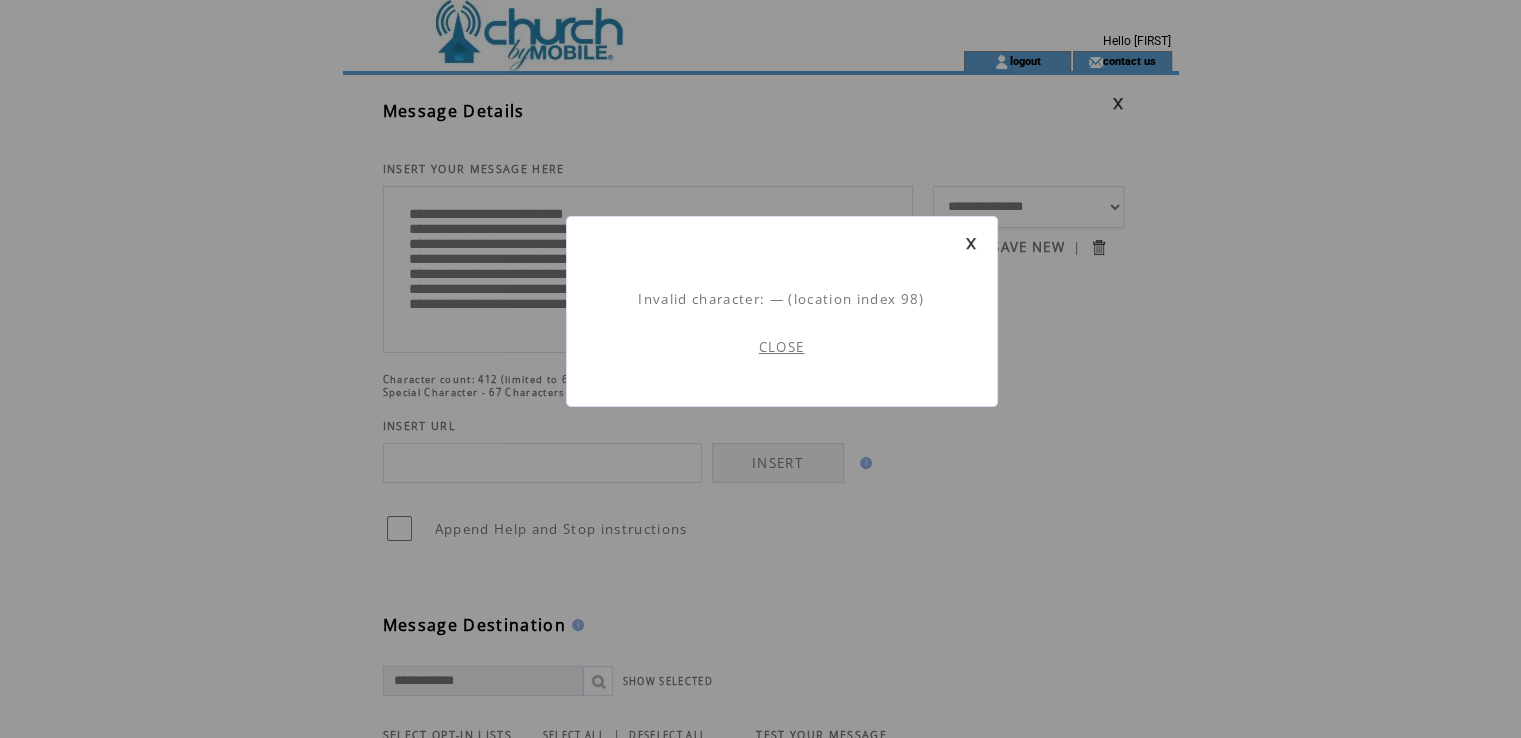 click on "CLOSE" at bounding box center [782, 347] 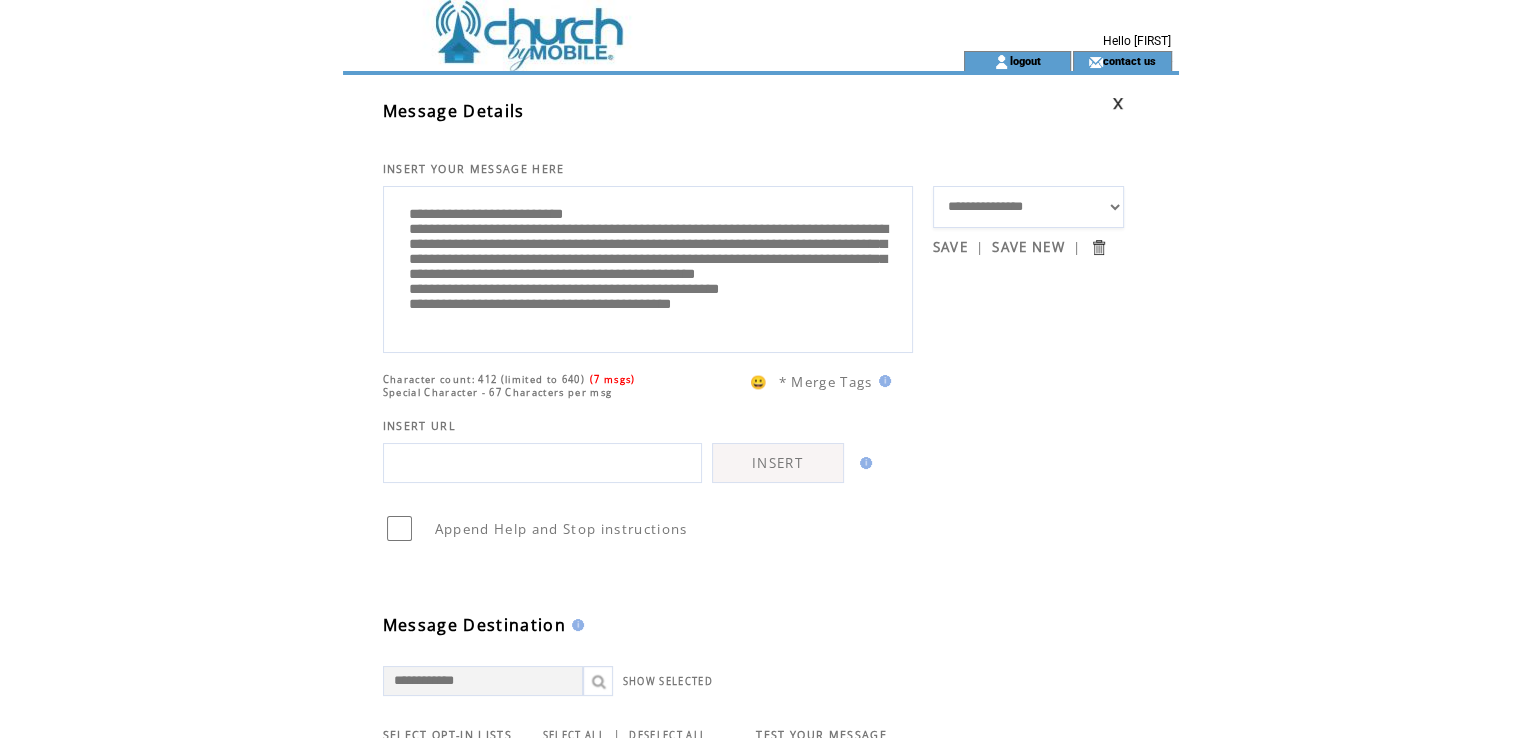 scroll, scrollTop: 0, scrollLeft: 0, axis: both 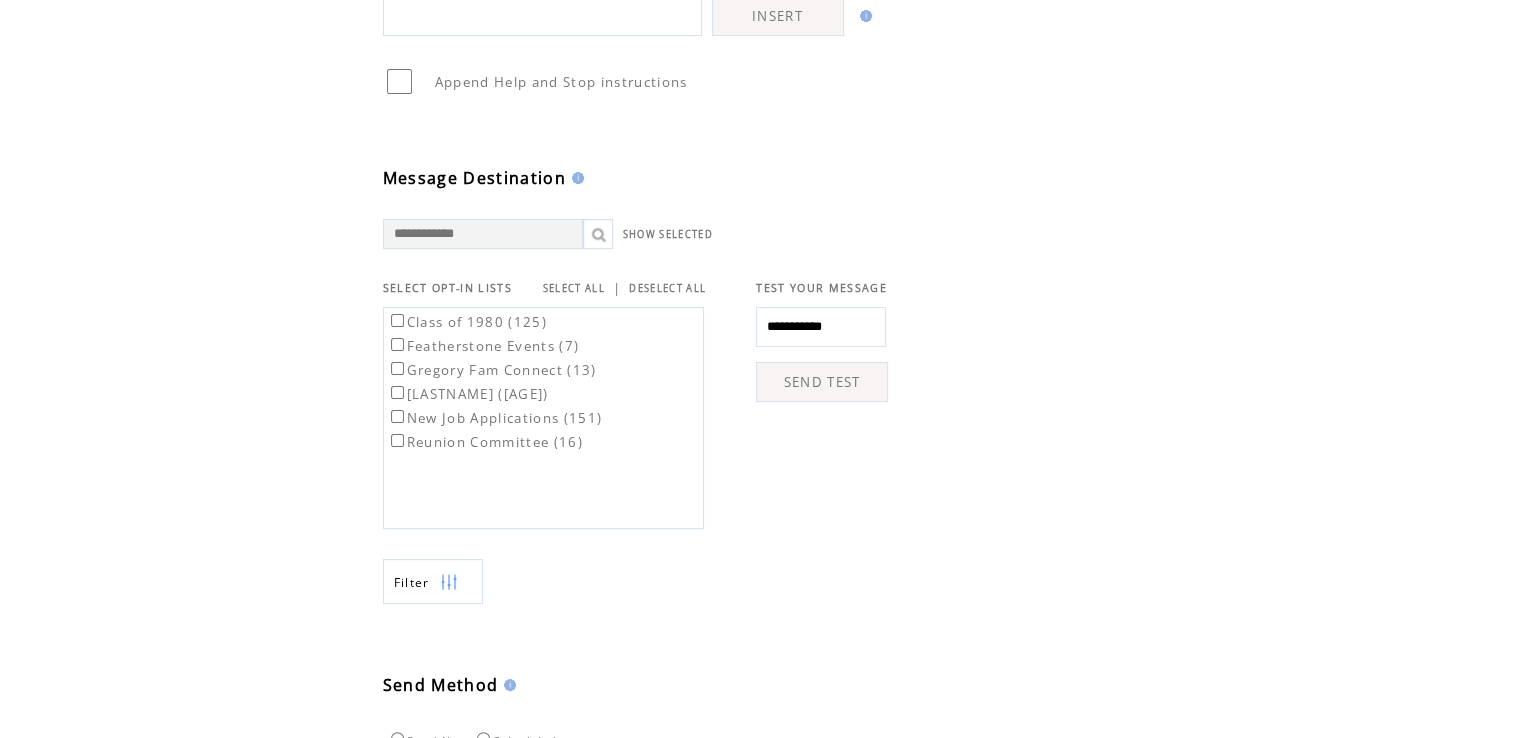 type on "**********" 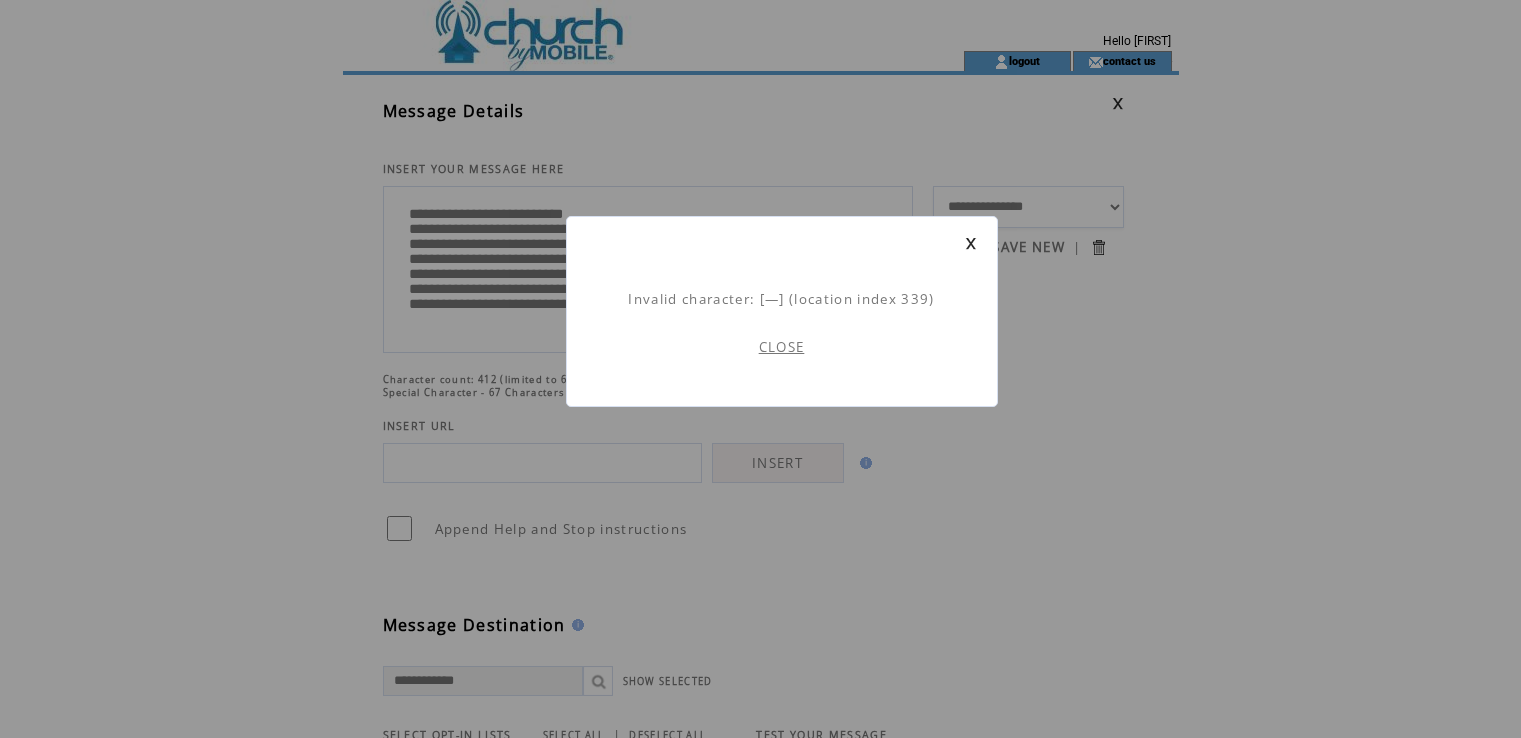 scroll, scrollTop: 0, scrollLeft: 0, axis: both 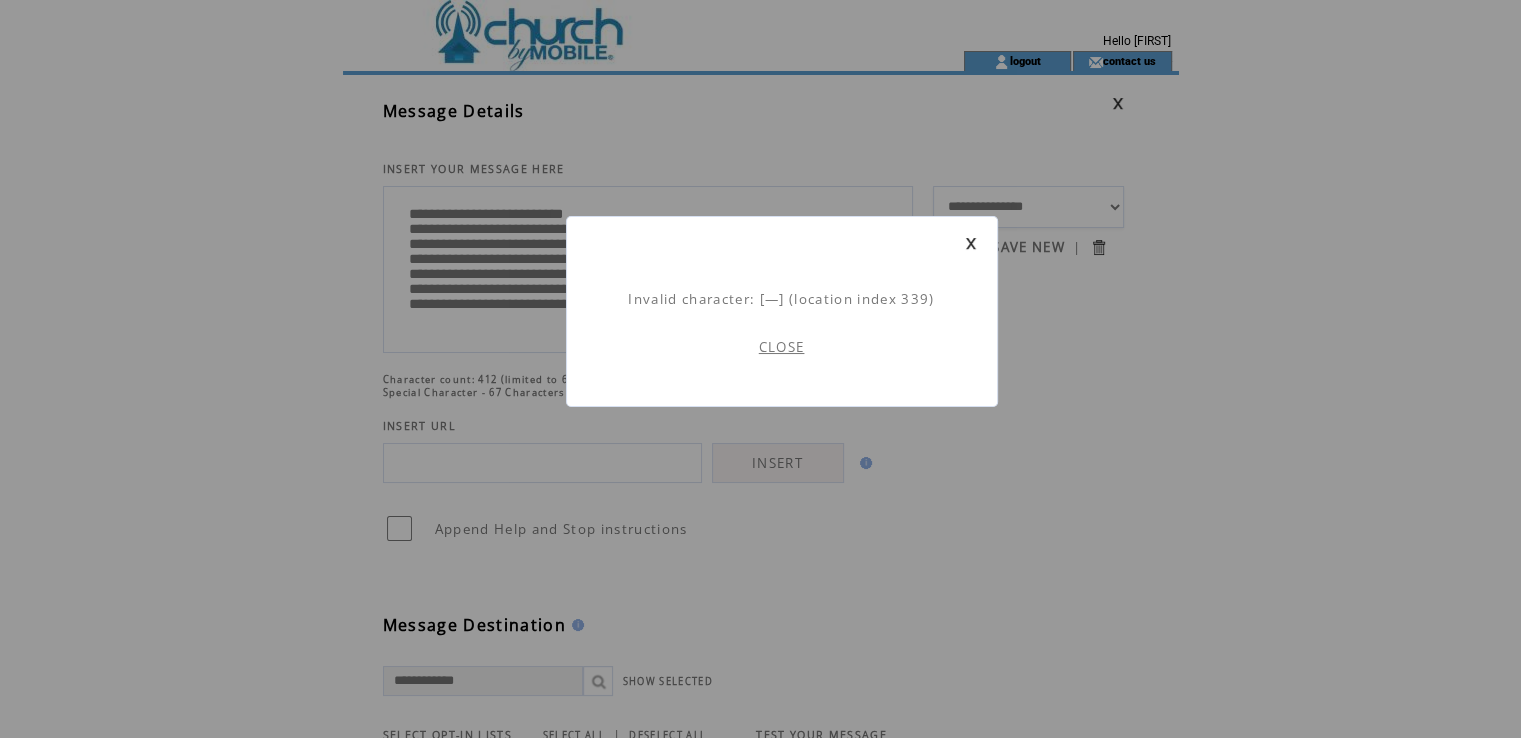 click on "CLOSE" at bounding box center [782, 347] 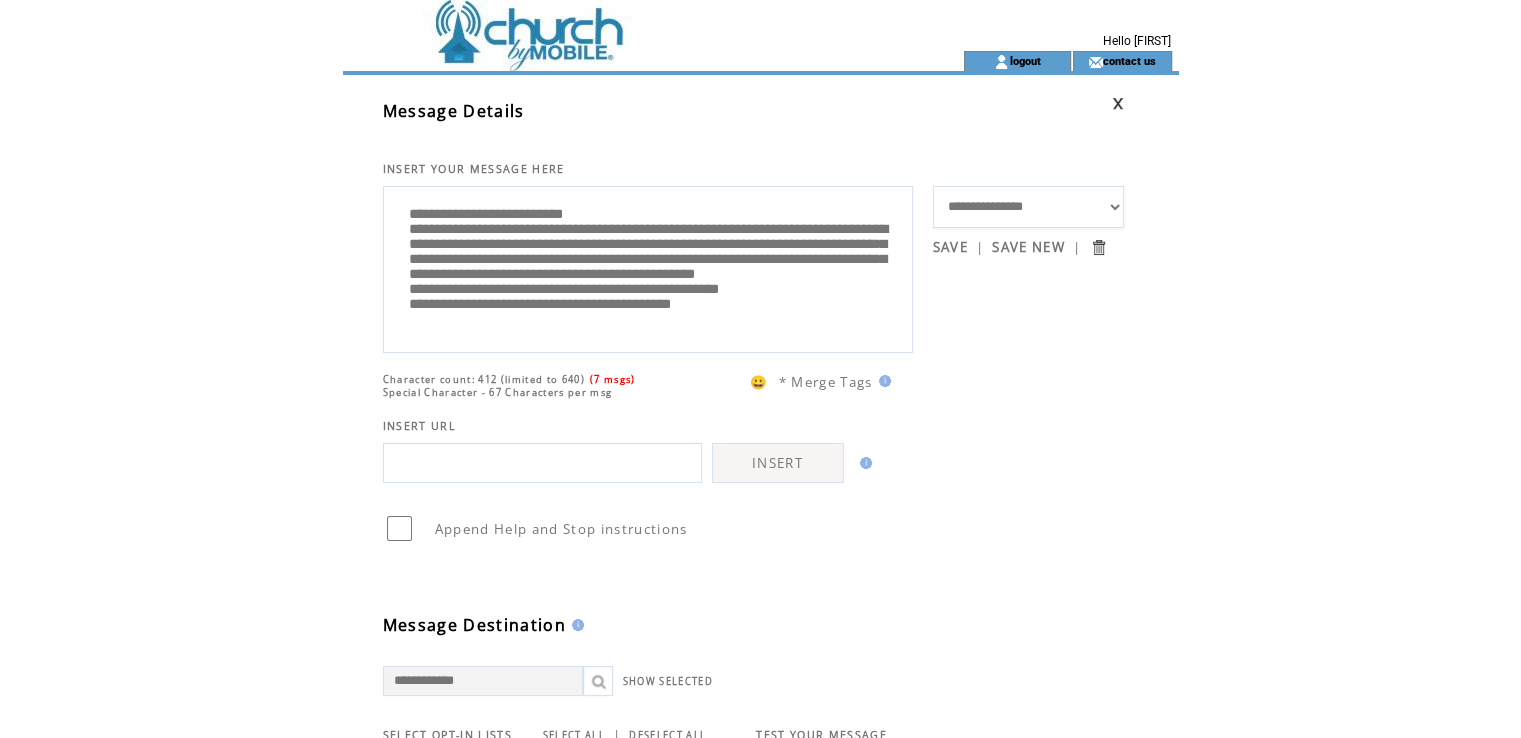 scroll, scrollTop: 0, scrollLeft: 0, axis: both 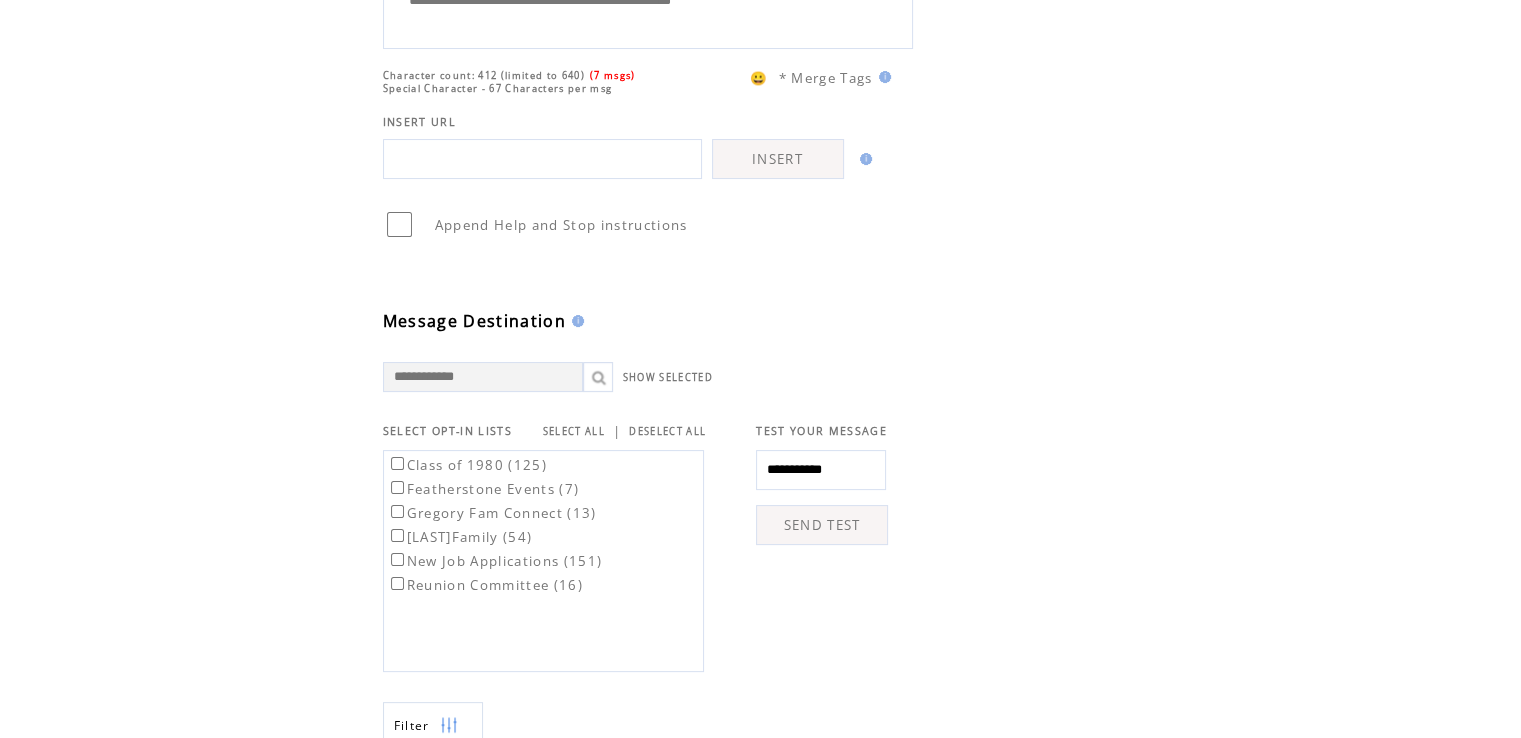 type on "**********" 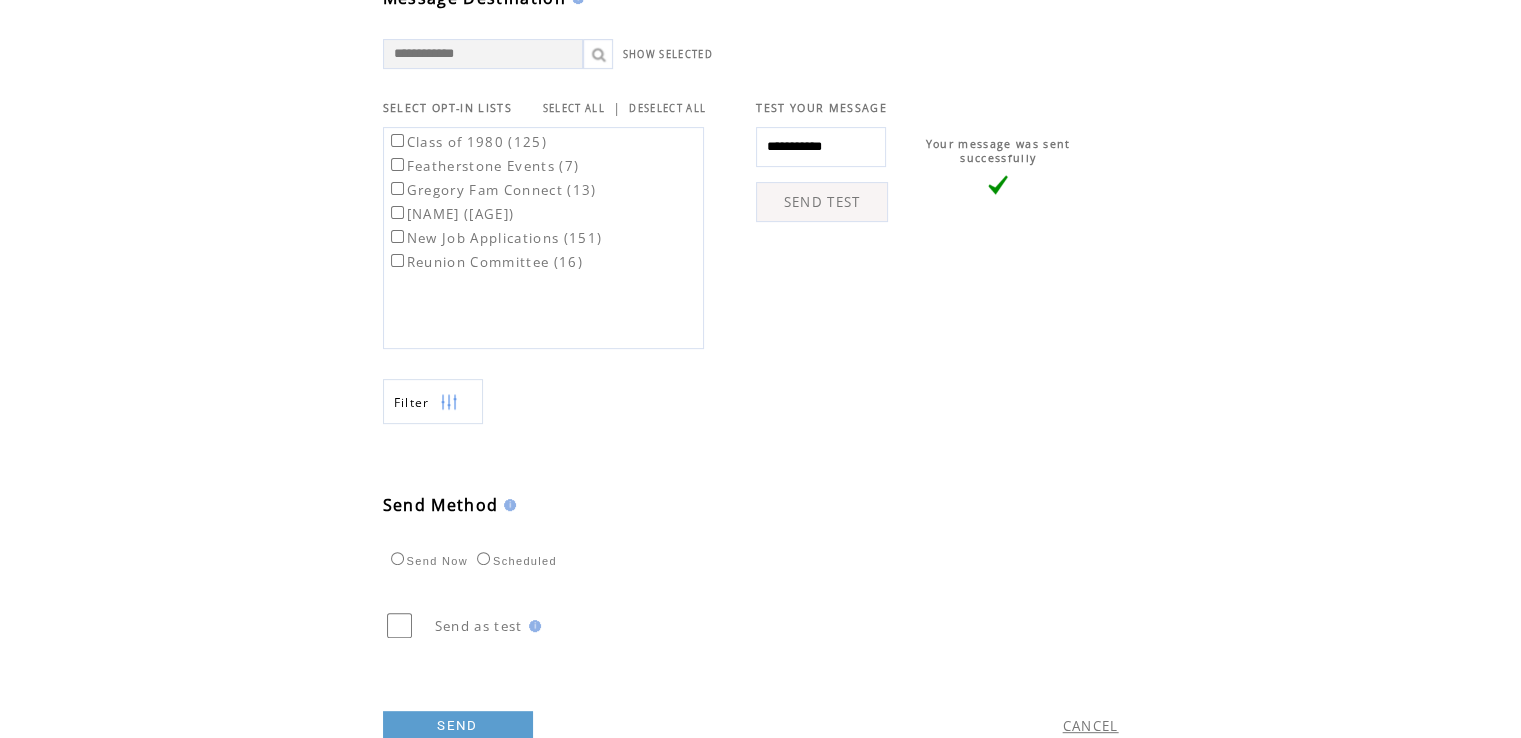scroll, scrollTop: 625, scrollLeft: 0, axis: vertical 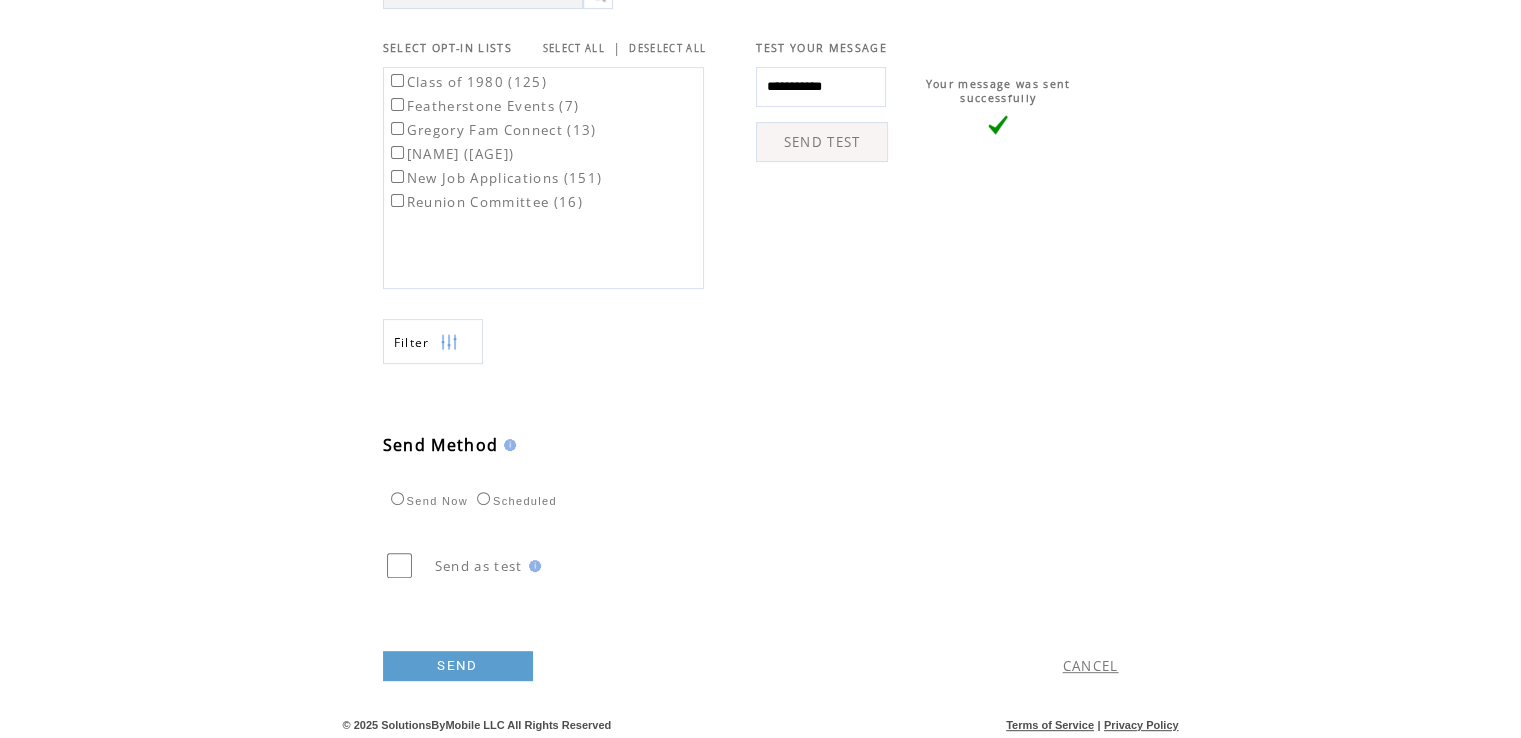 click on "SEND" at bounding box center (458, 666) 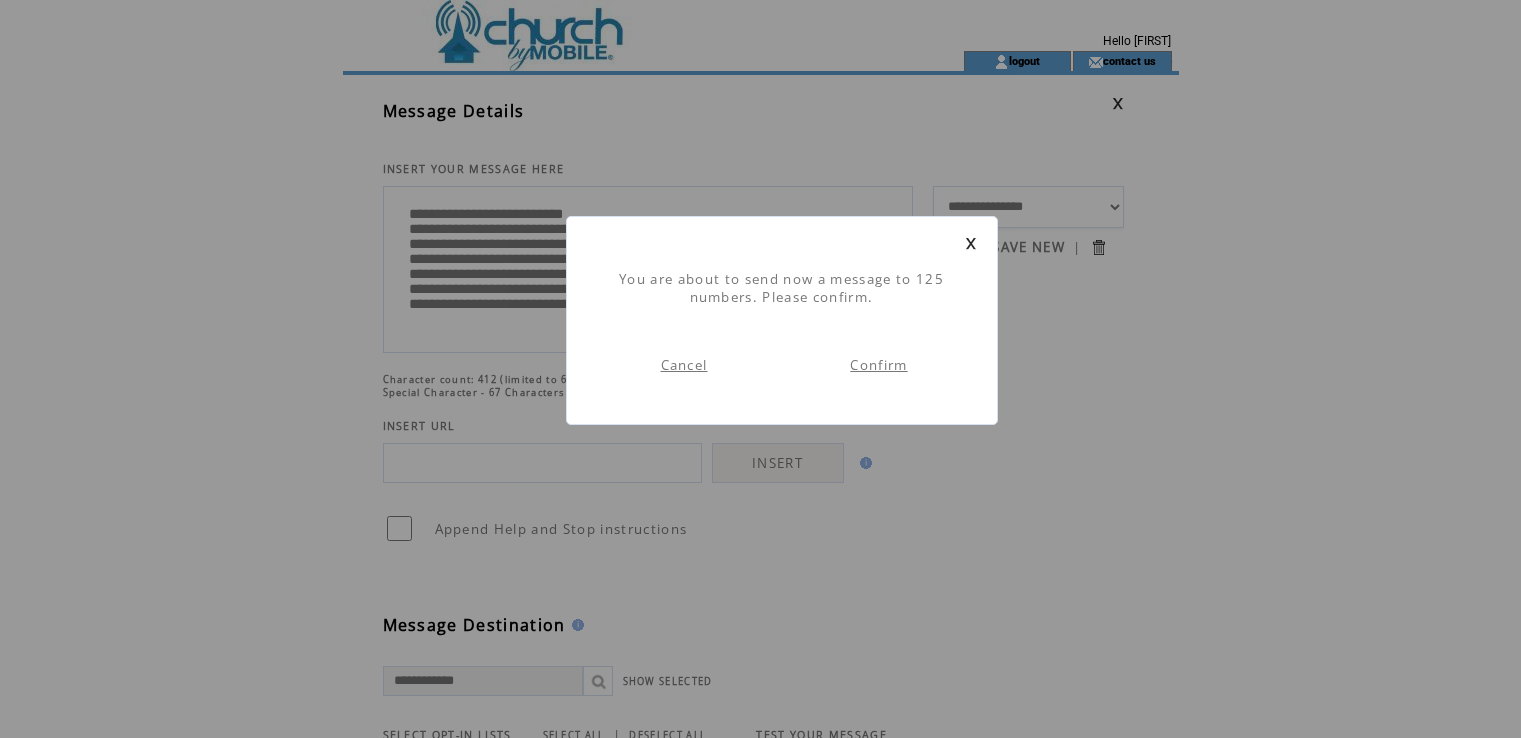 scroll, scrollTop: 0, scrollLeft: 0, axis: both 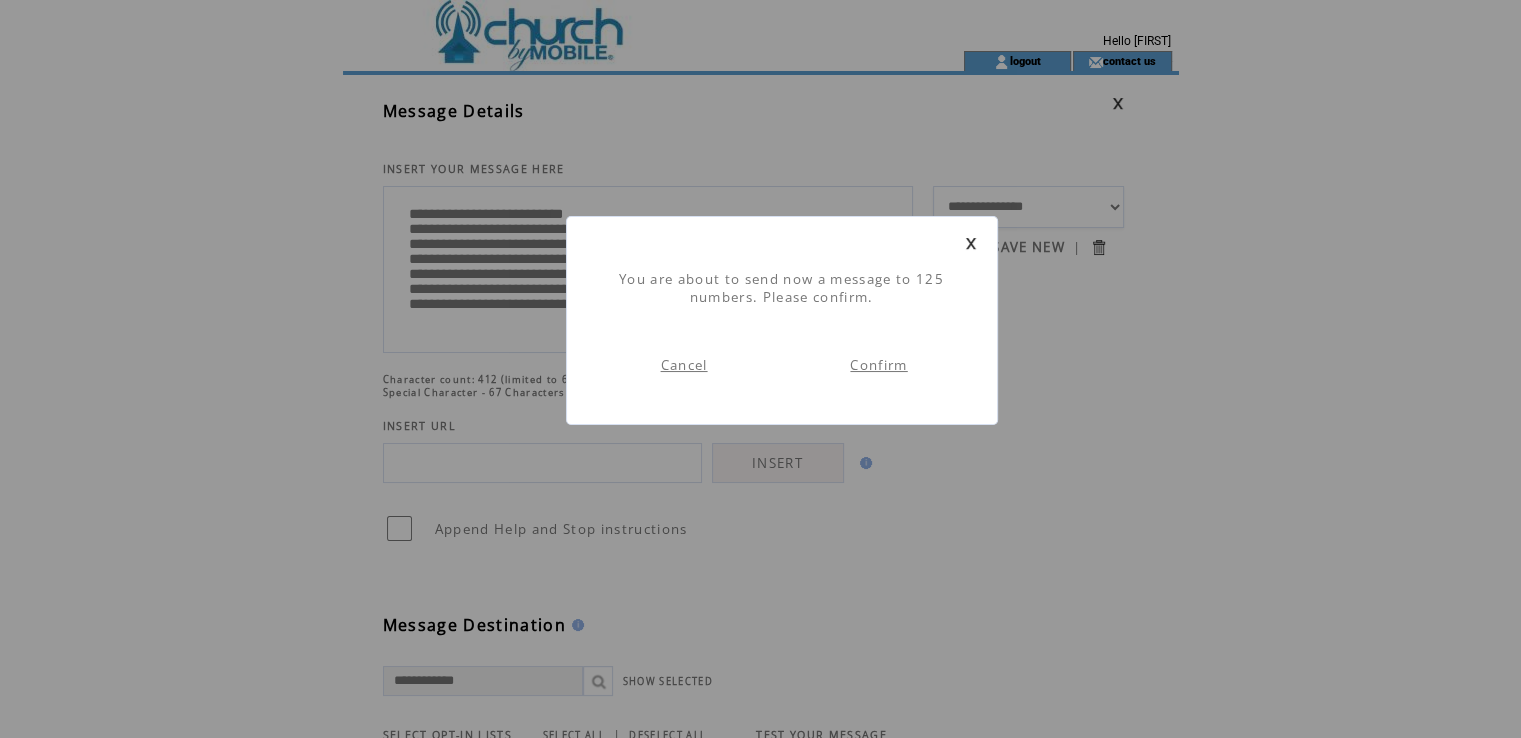 click on "Confirm" at bounding box center (878, 365) 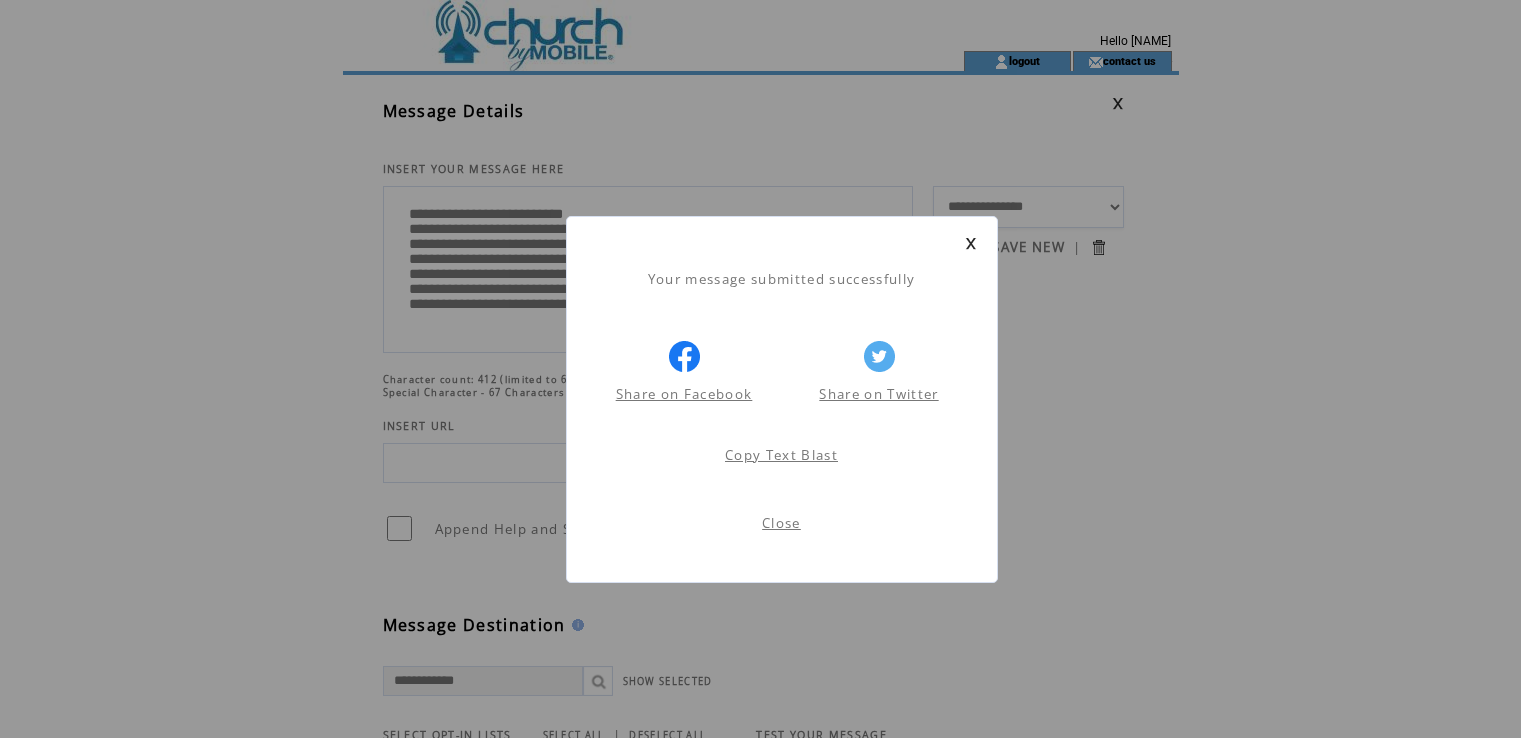scroll, scrollTop: 0, scrollLeft: 0, axis: both 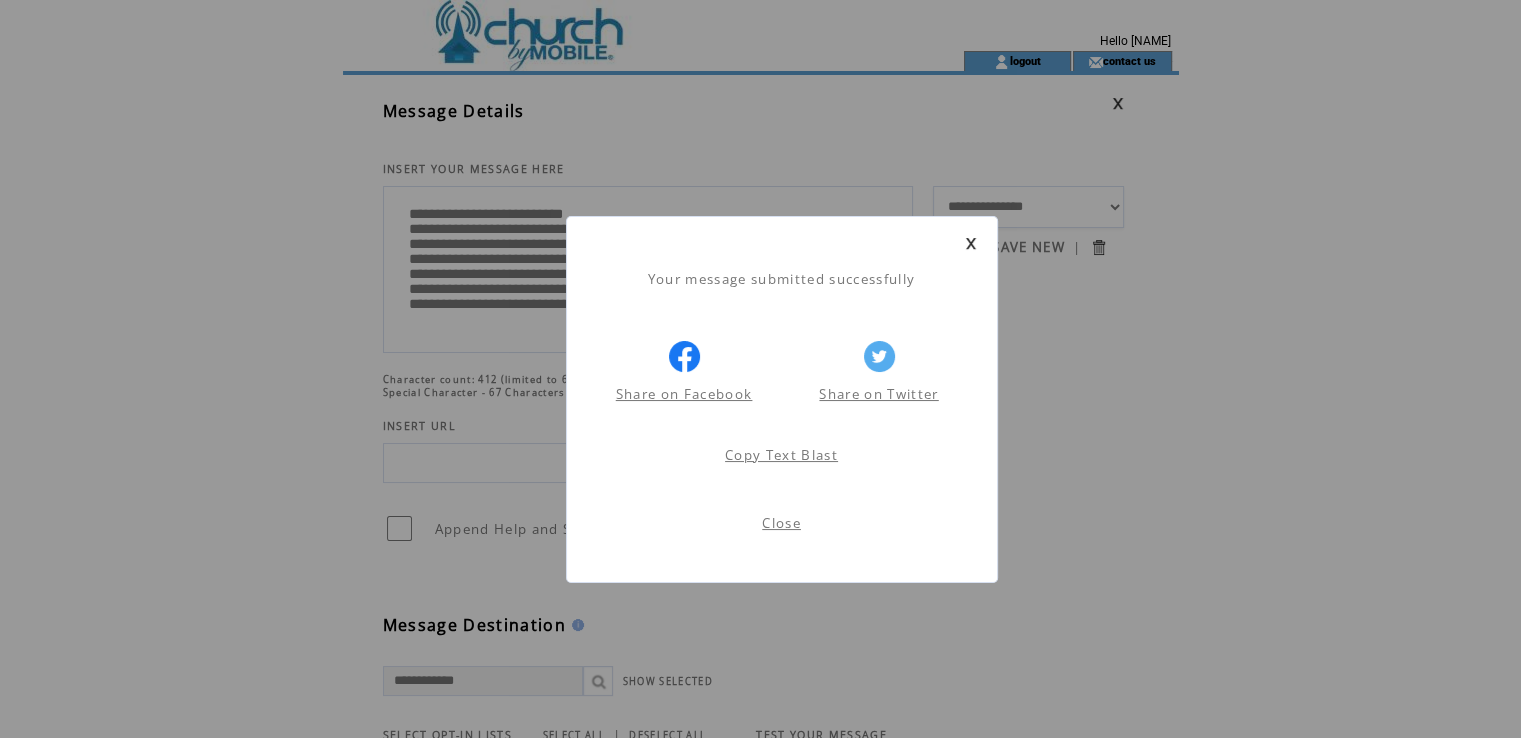 click on "Your message submitted successfully
Share on Facebook
Share on Twitter
Share on Facebook
Share on Twitter
Copy Text Blast
Close" at bounding box center (782, 399) 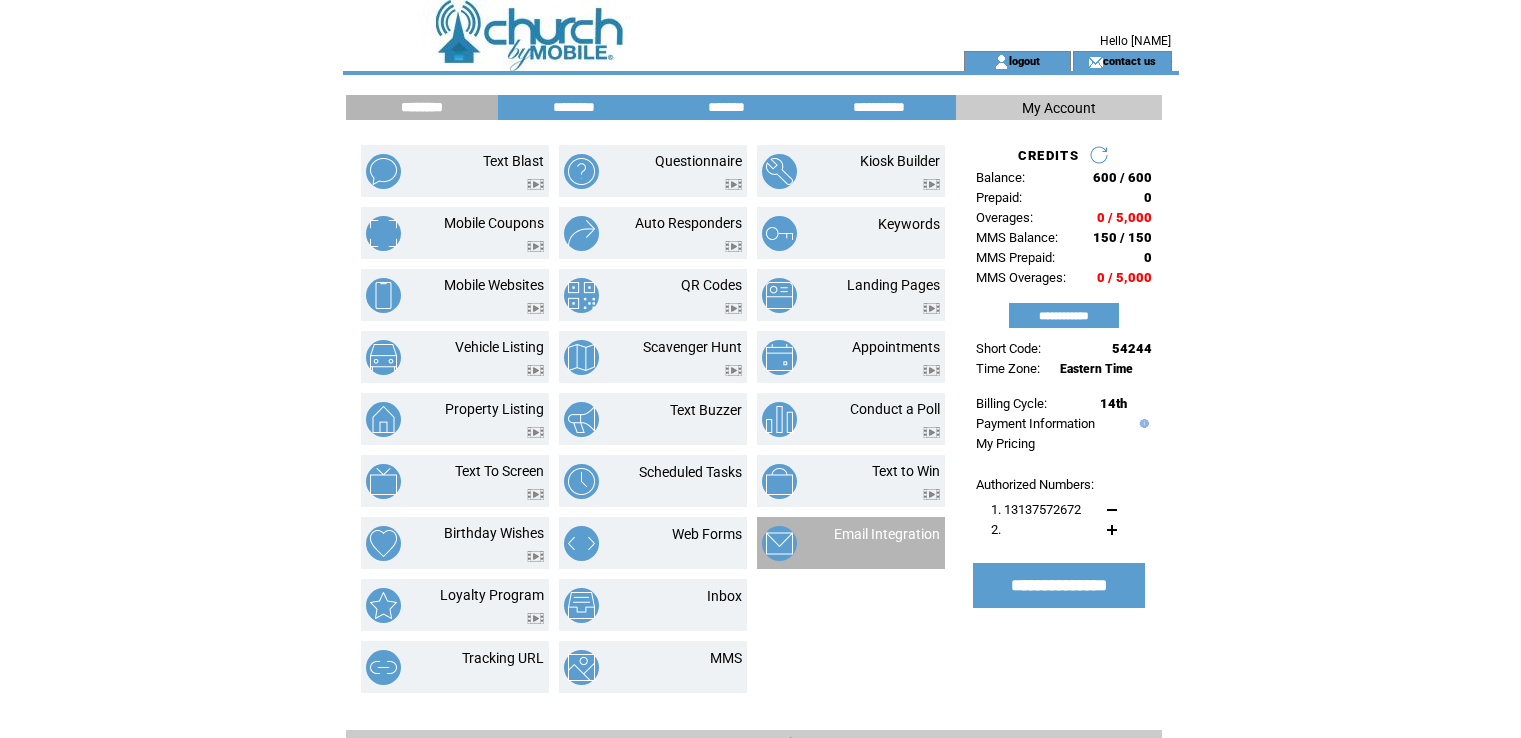scroll, scrollTop: 0, scrollLeft: 0, axis: both 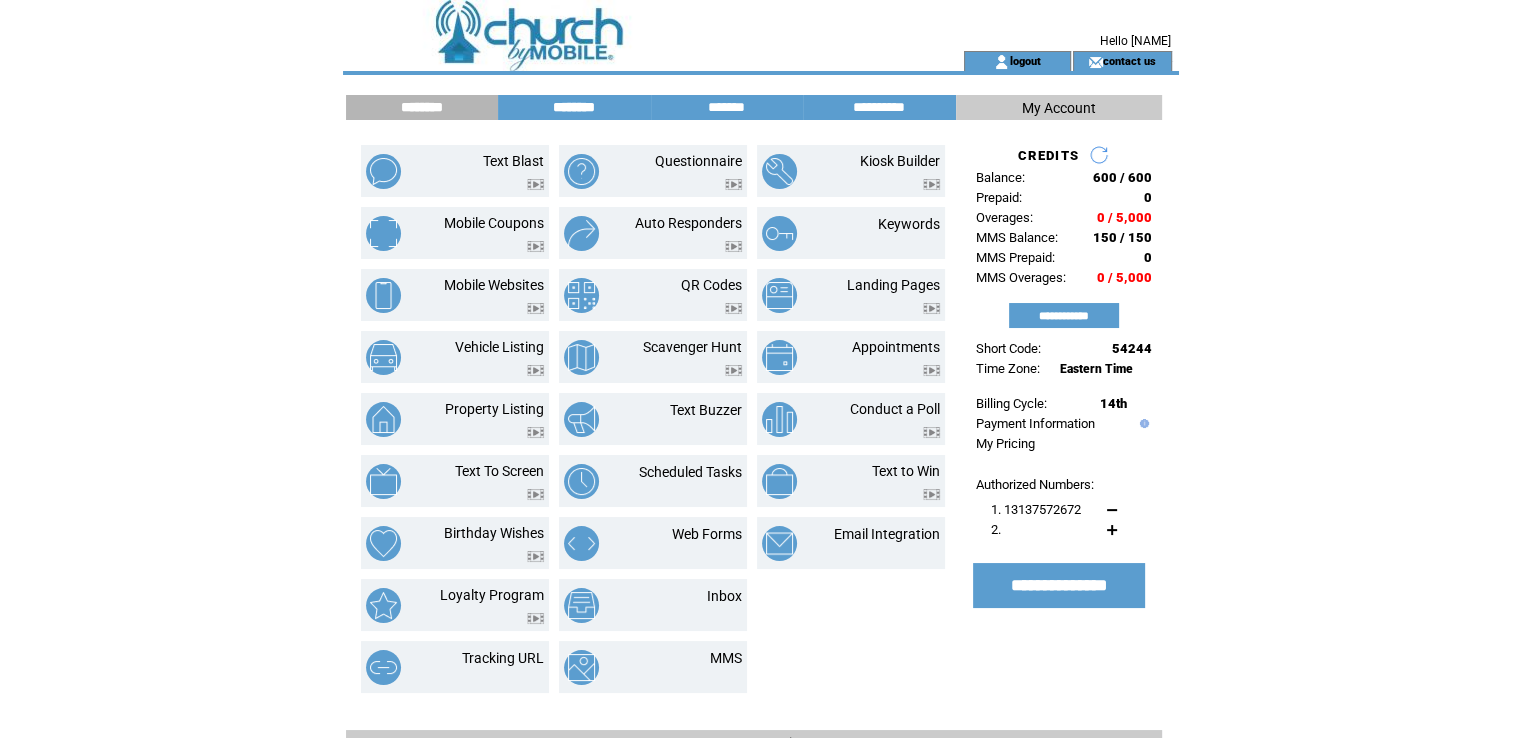 click on "********" at bounding box center [574, 107] 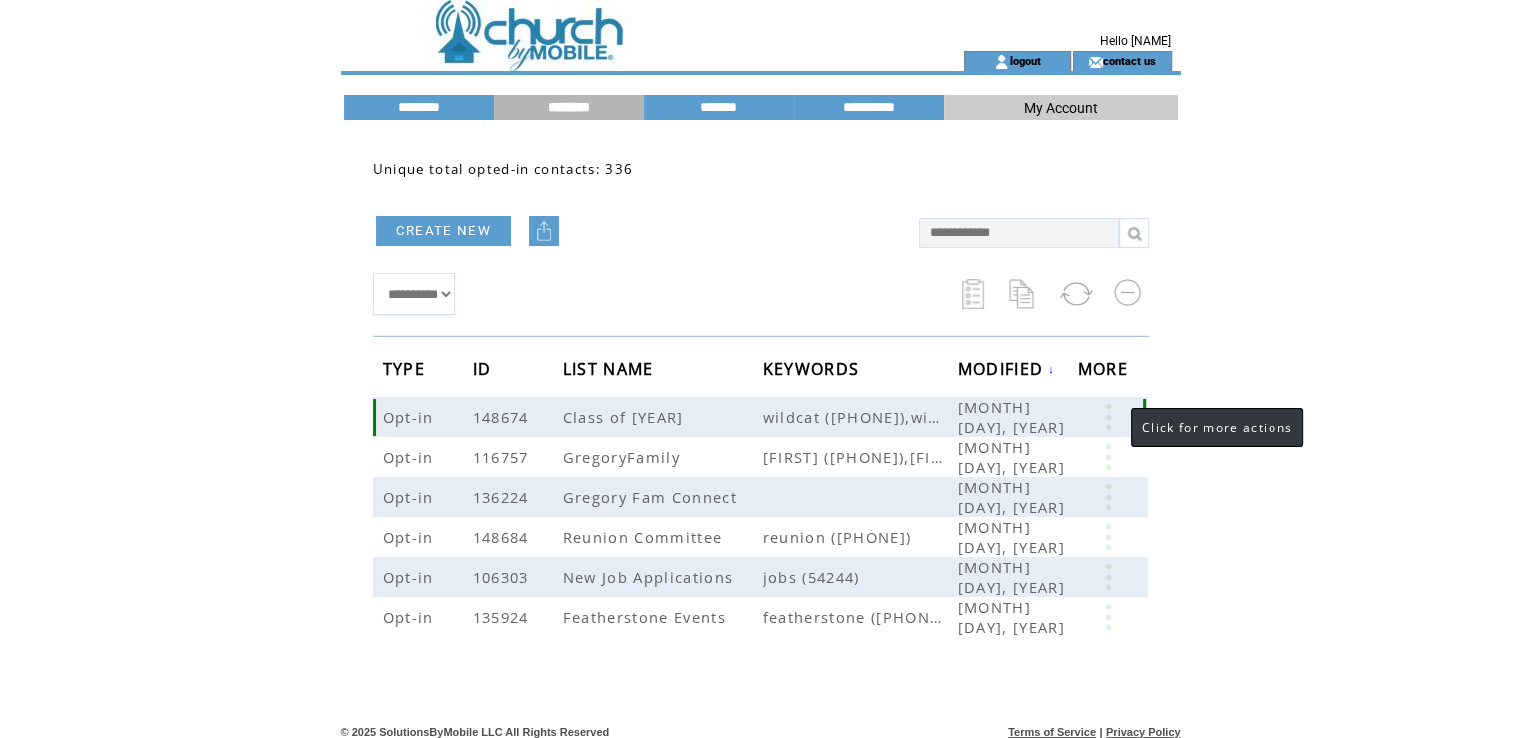 click at bounding box center [1108, 417] 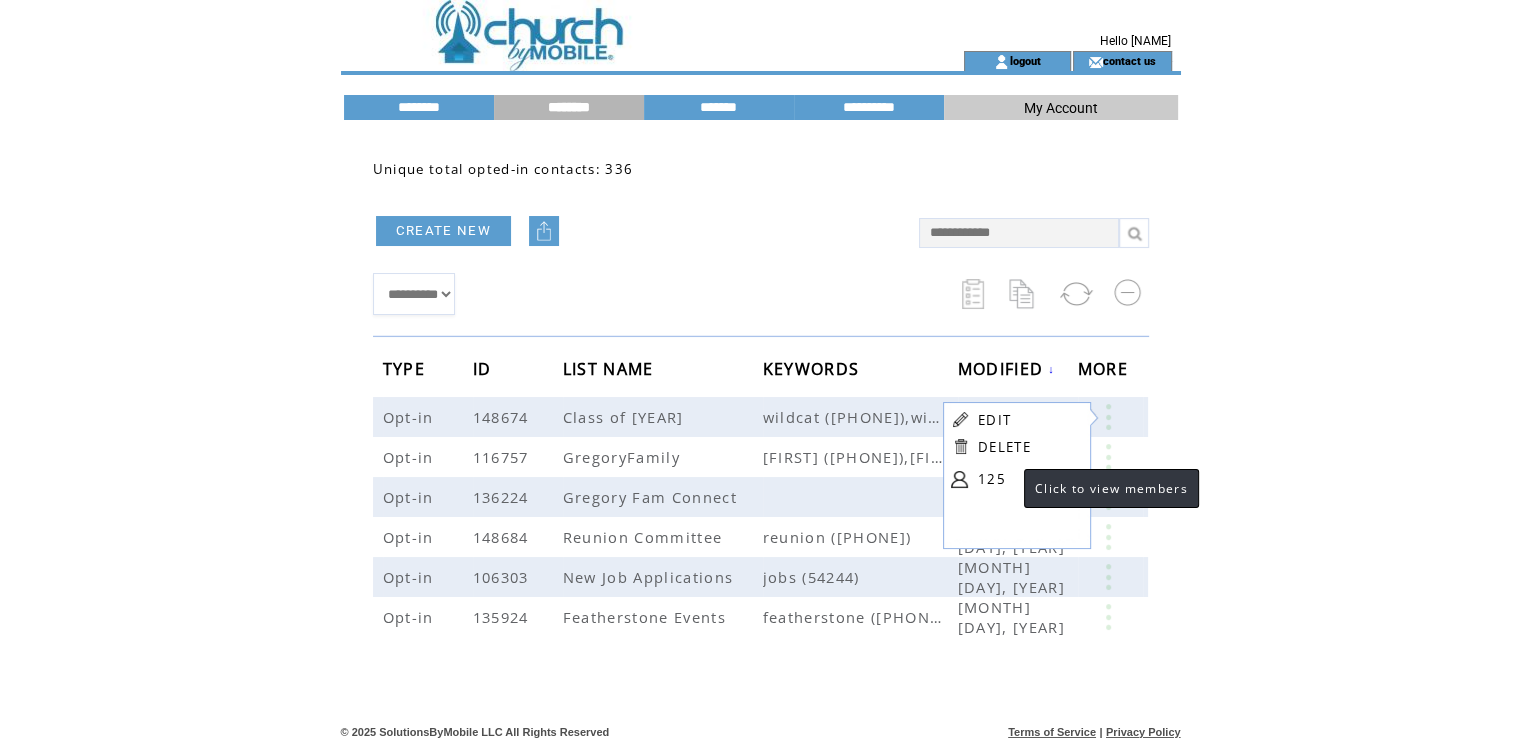 click on "125" at bounding box center [1028, 479] 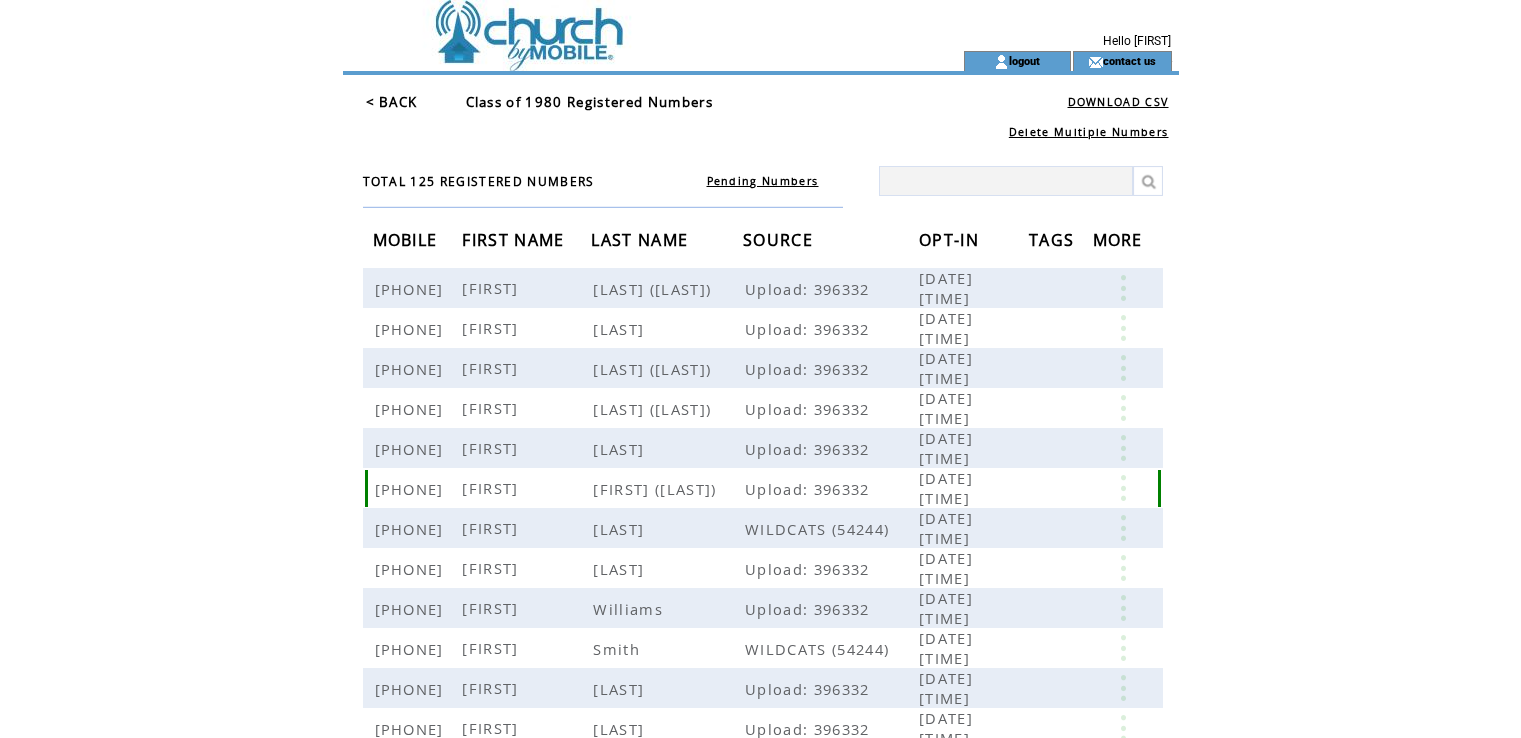 scroll, scrollTop: 0, scrollLeft: 0, axis: both 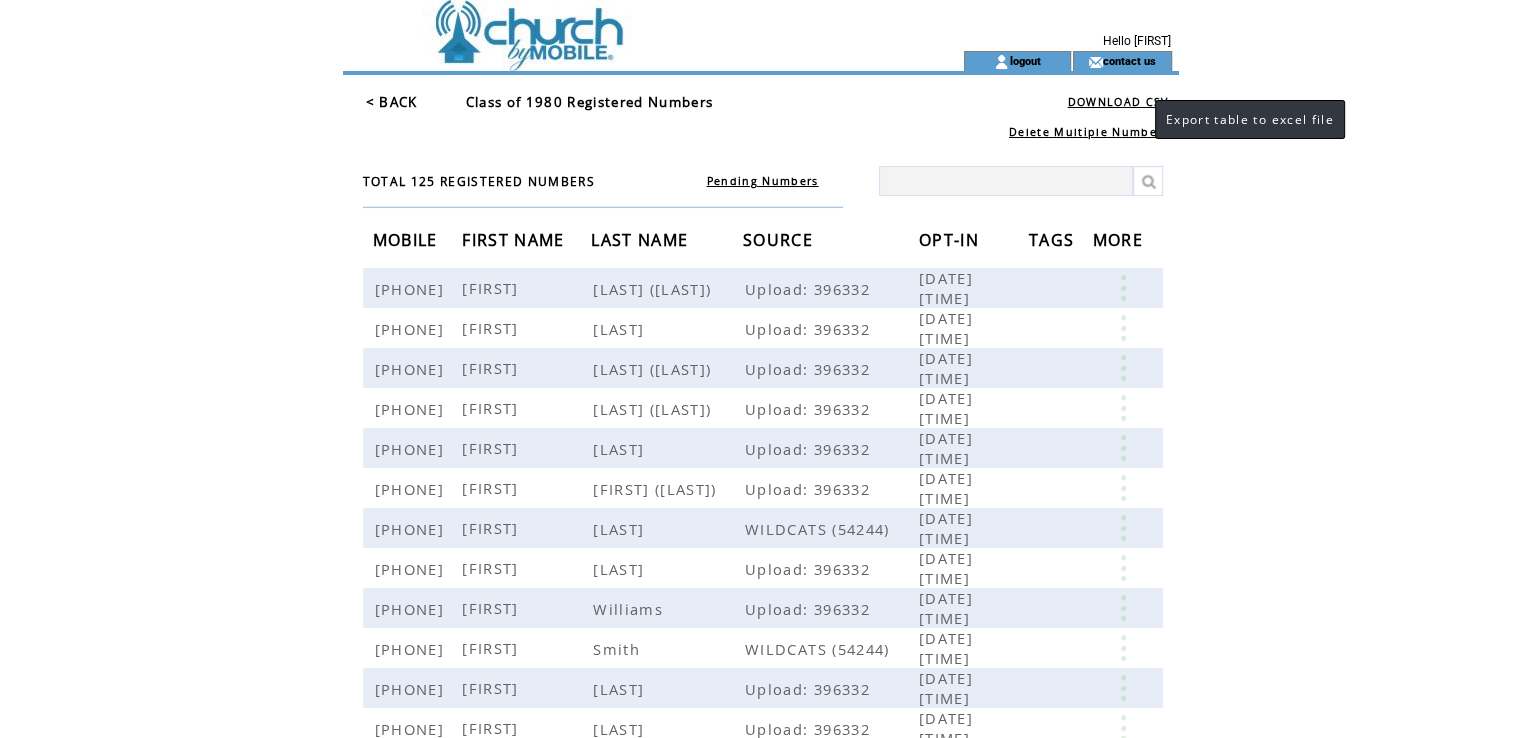click on "DOWNLOAD CSV" at bounding box center (1118, 102) 